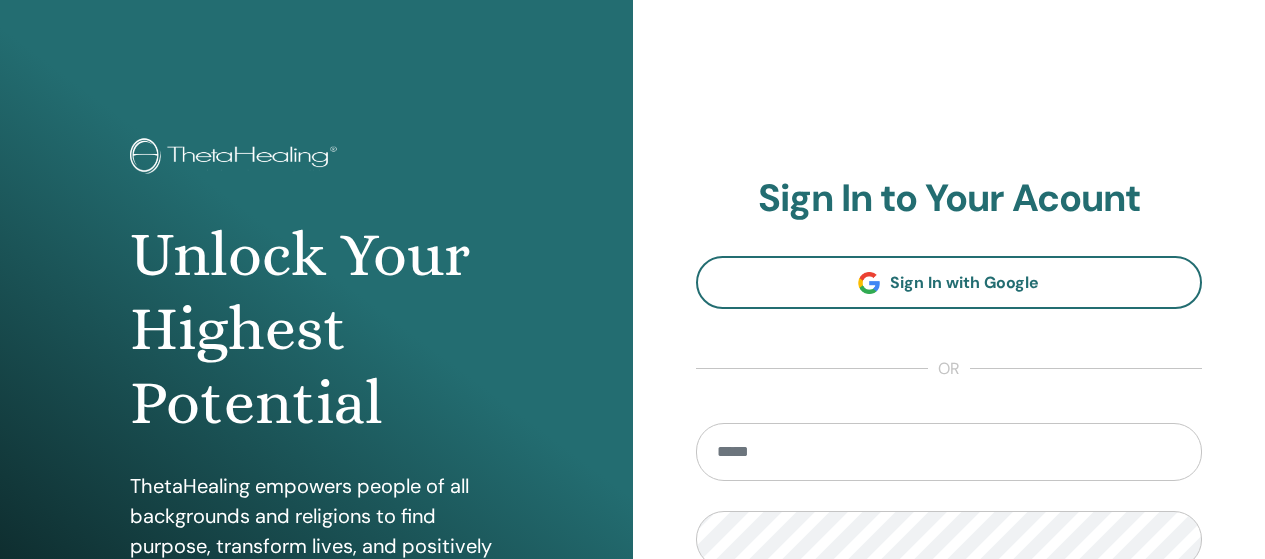 scroll, scrollTop: 0, scrollLeft: 0, axis: both 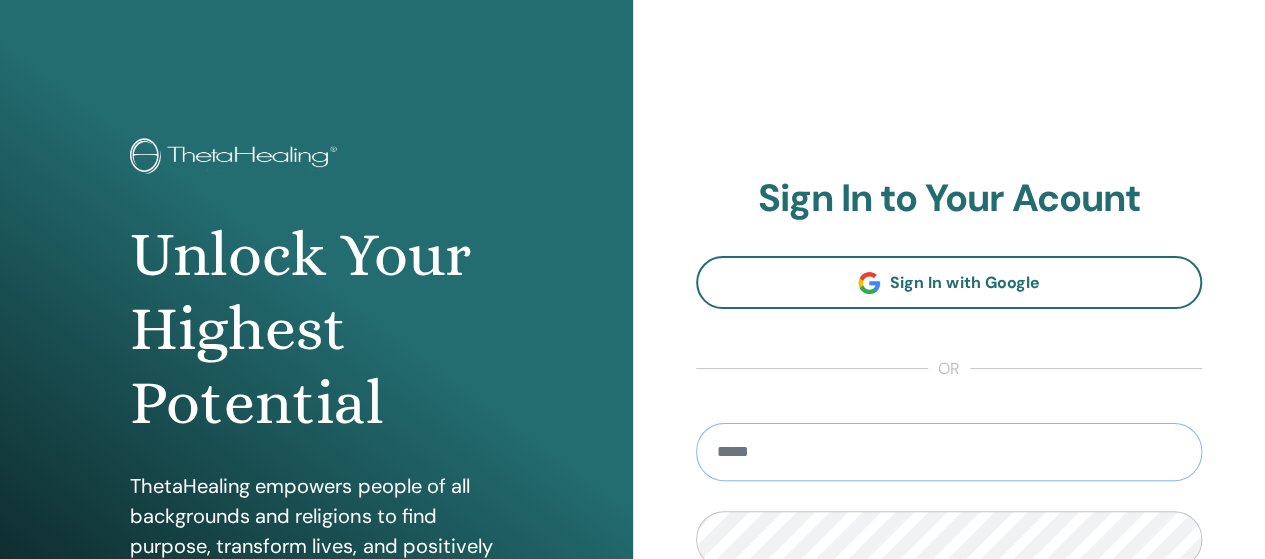 click at bounding box center [949, 452] 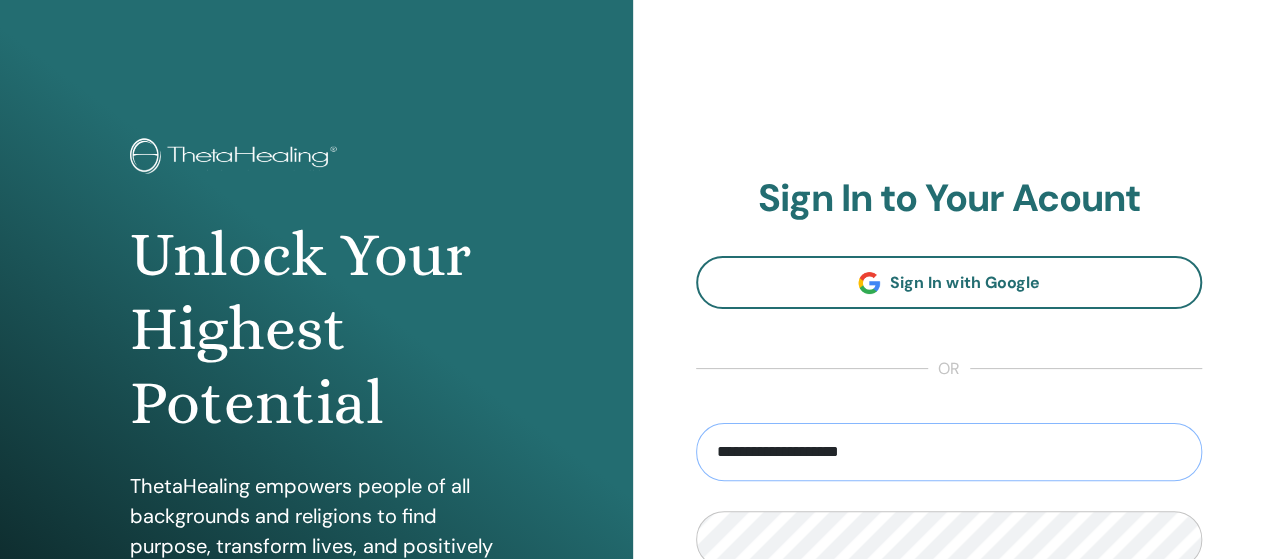 drag, startPoint x: 812, startPoint y: 455, endPoint x: 850, endPoint y: 455, distance: 38 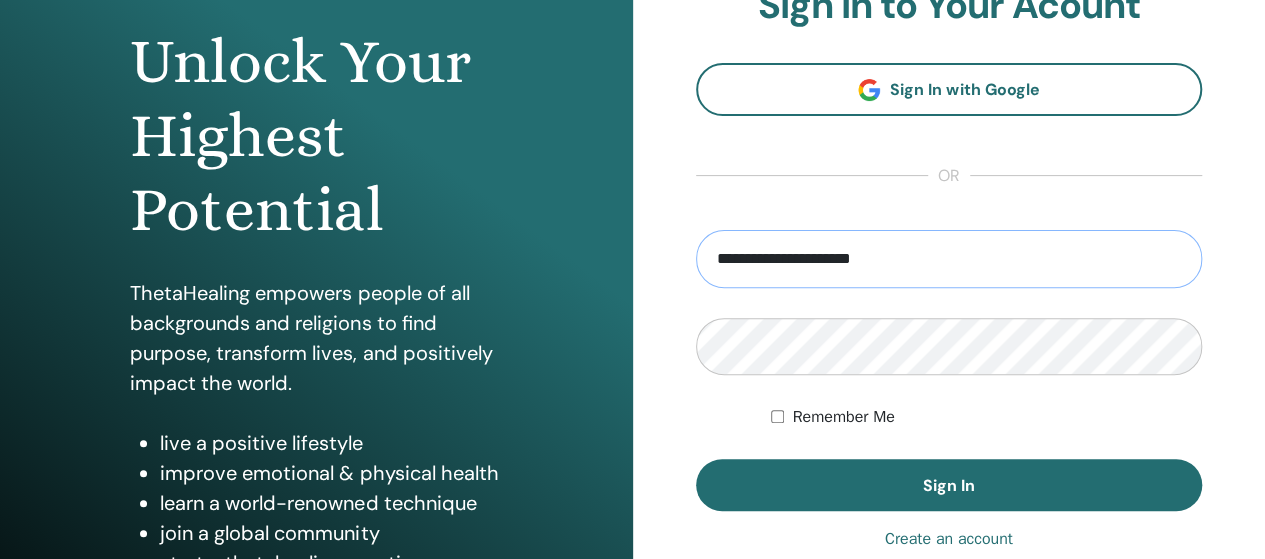 scroll, scrollTop: 214, scrollLeft: 0, axis: vertical 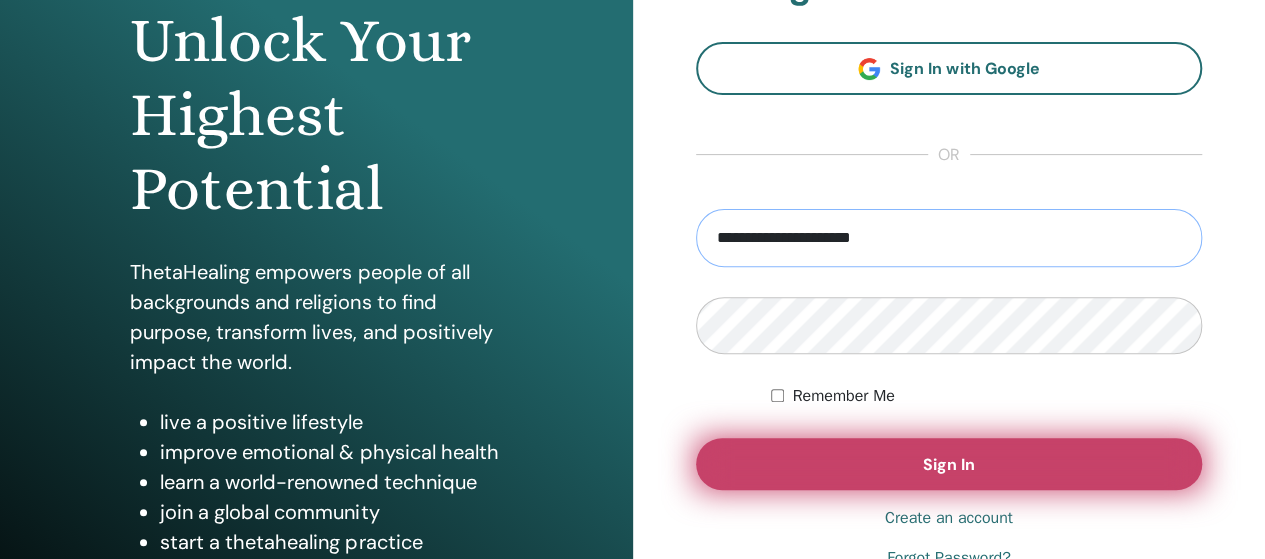 type on "**********" 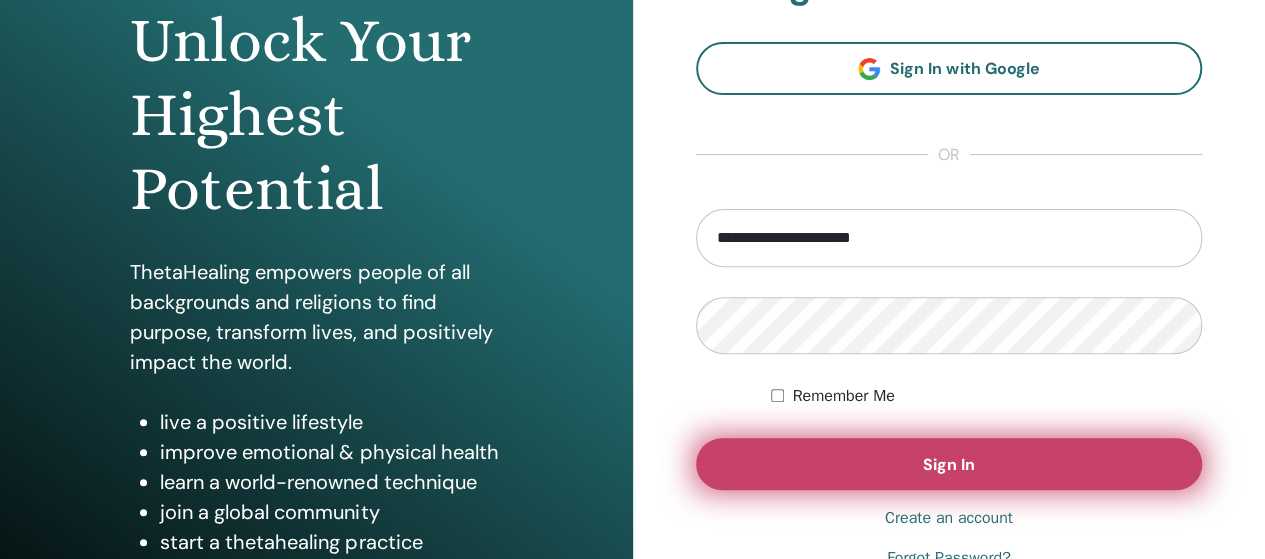 click on "Sign In" at bounding box center [949, 464] 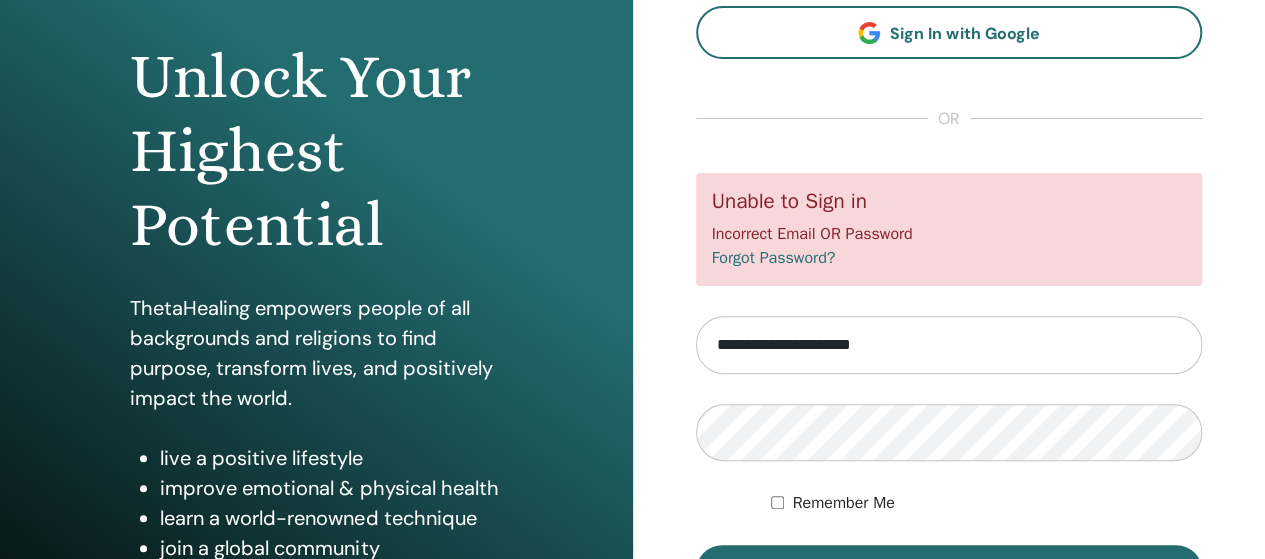 scroll, scrollTop: 285, scrollLeft: 0, axis: vertical 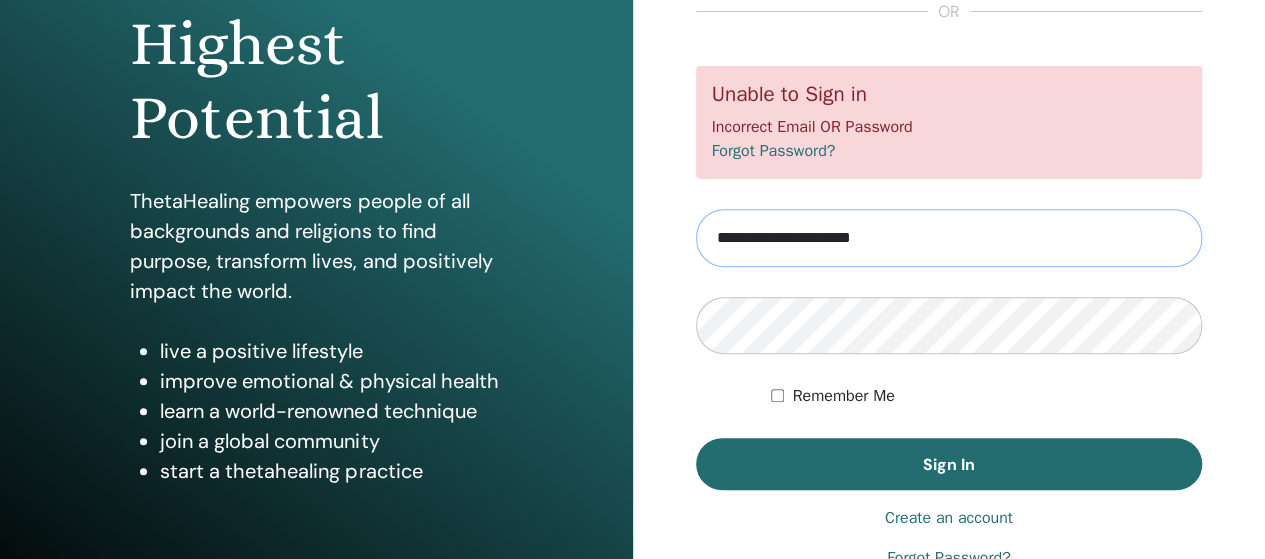 drag, startPoint x: 810, startPoint y: 235, endPoint x: 865, endPoint y: 243, distance: 55.578773 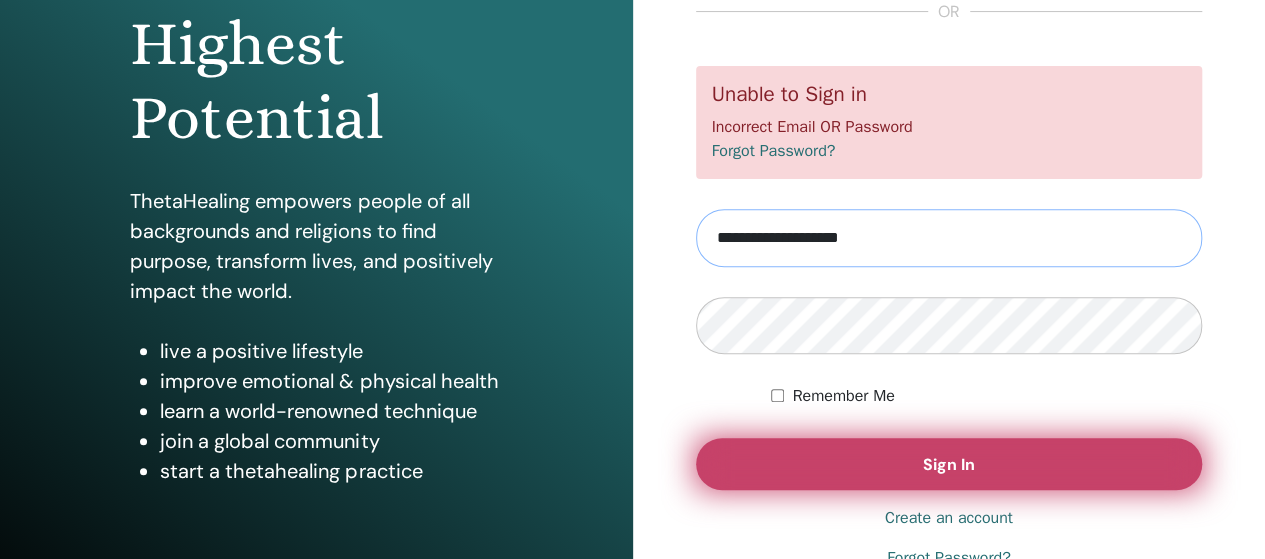 type on "**********" 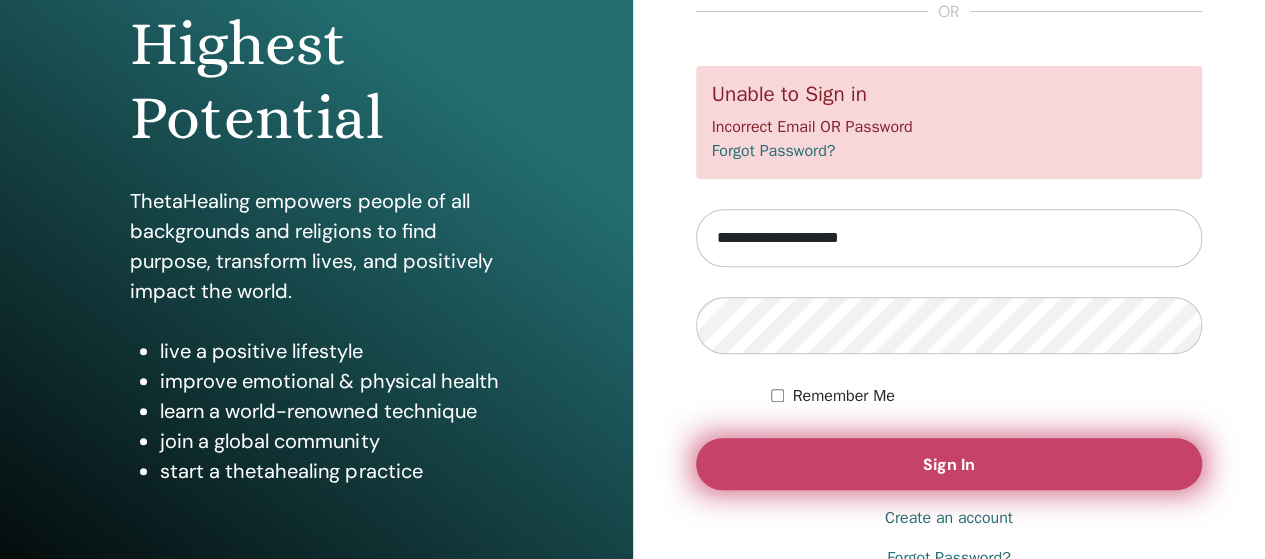 click on "Sign In" at bounding box center [949, 464] 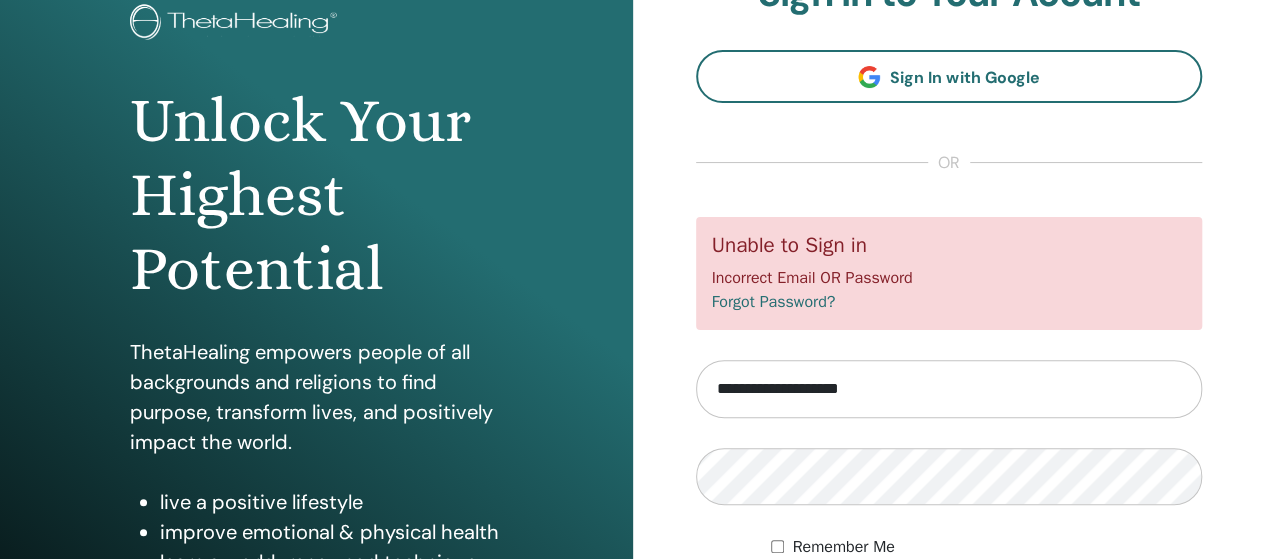 scroll, scrollTop: 246, scrollLeft: 0, axis: vertical 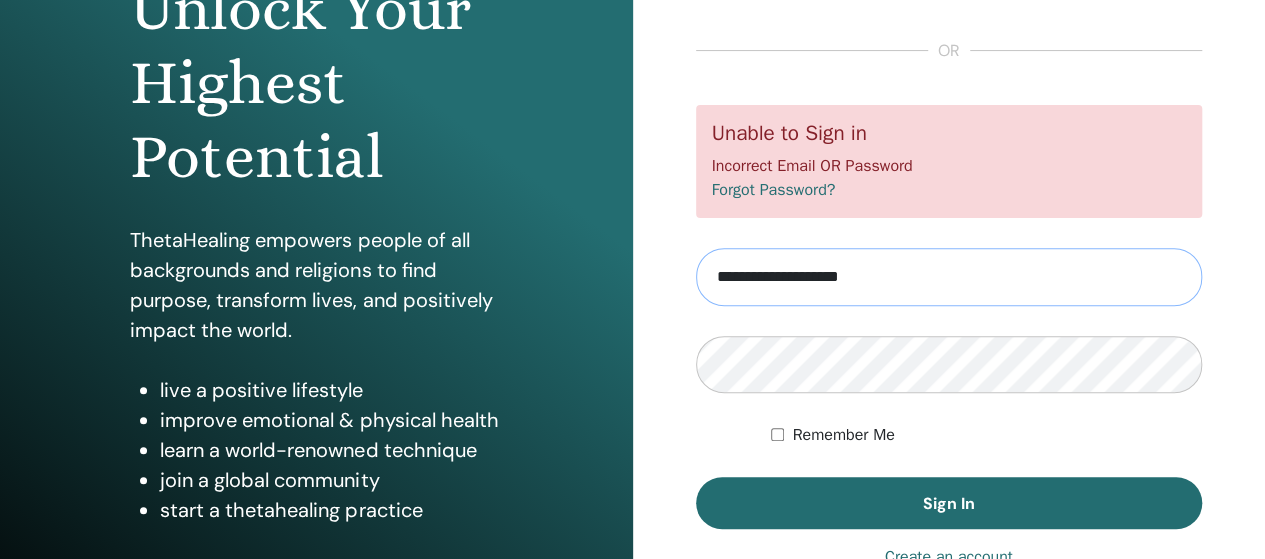 drag, startPoint x: 812, startPoint y: 281, endPoint x: 849, endPoint y: 281, distance: 37 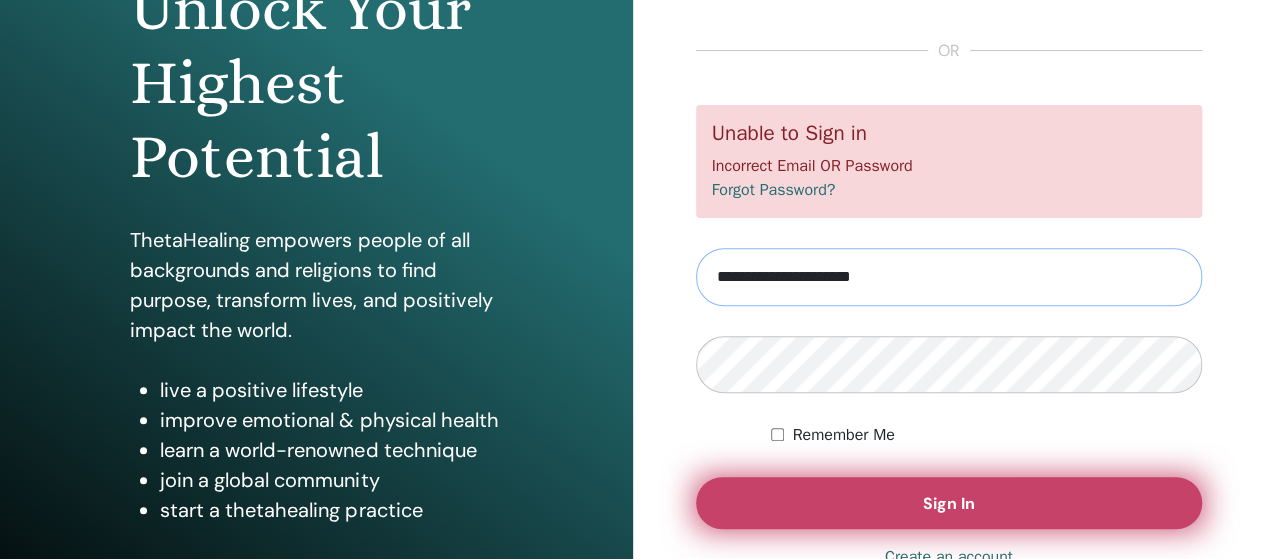 type on "**********" 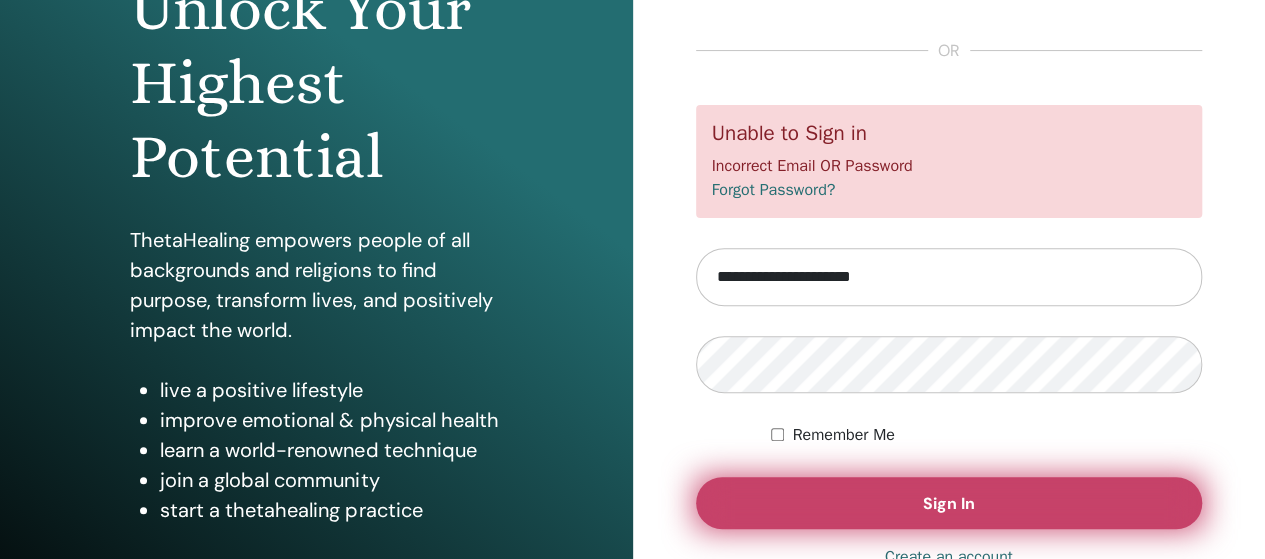 click on "Sign In" at bounding box center [949, 503] 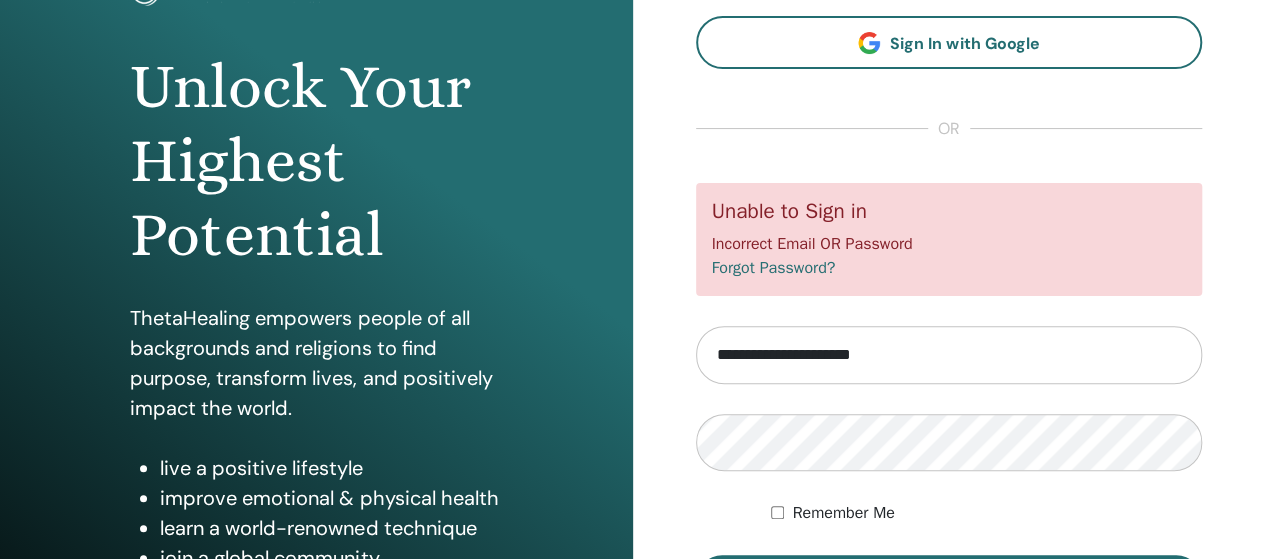 scroll, scrollTop: 170, scrollLeft: 0, axis: vertical 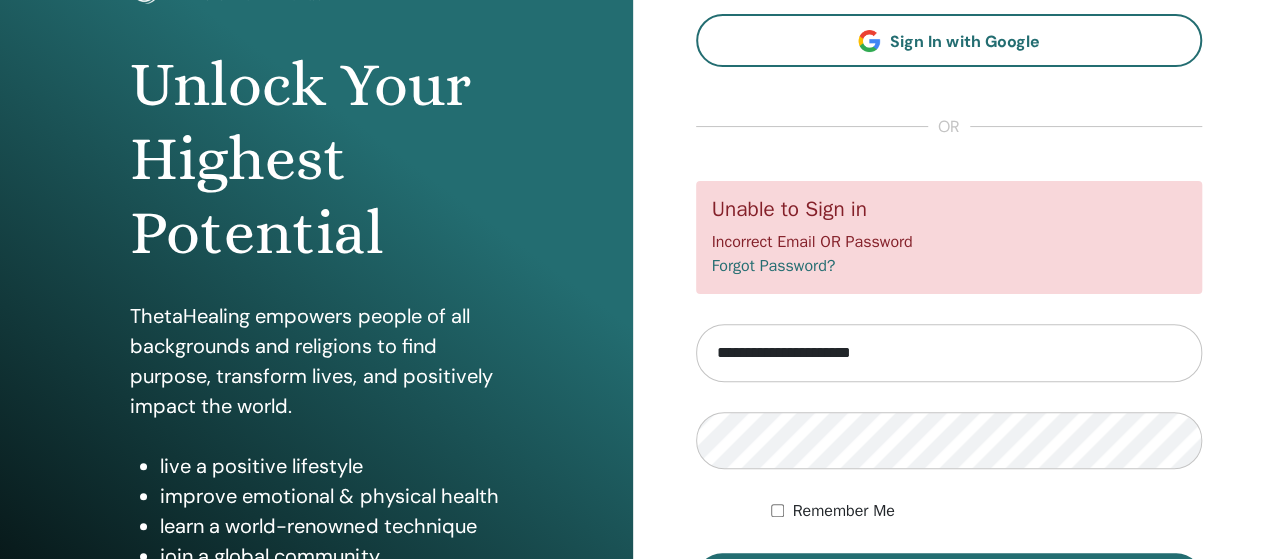 drag, startPoint x: 864, startPoint y: 353, endPoint x: 809, endPoint y: 353, distance: 55 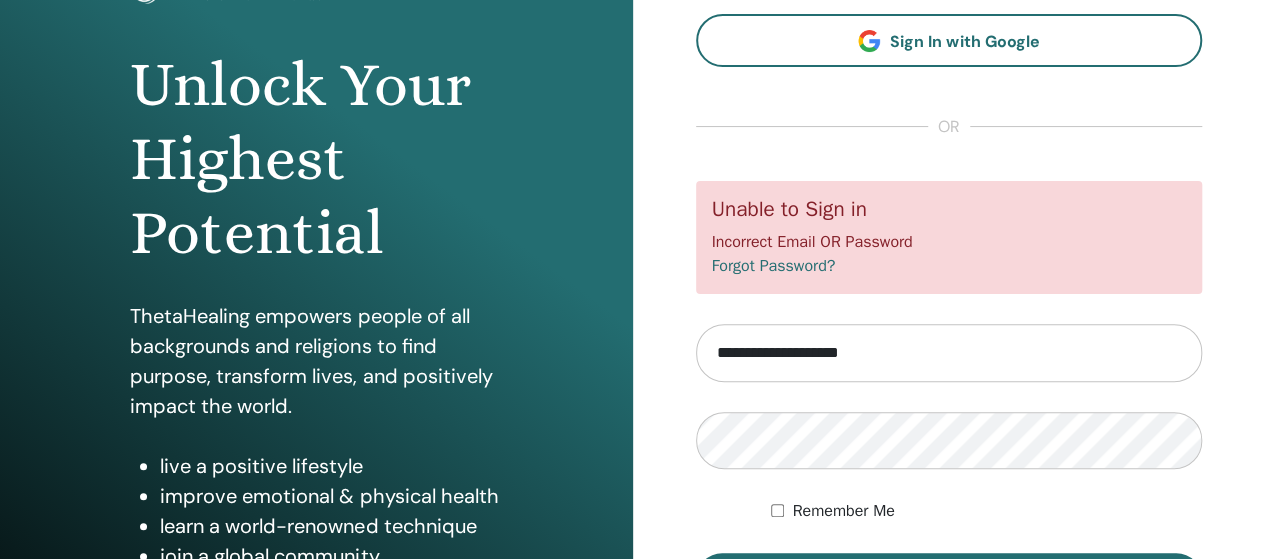 type on "**********" 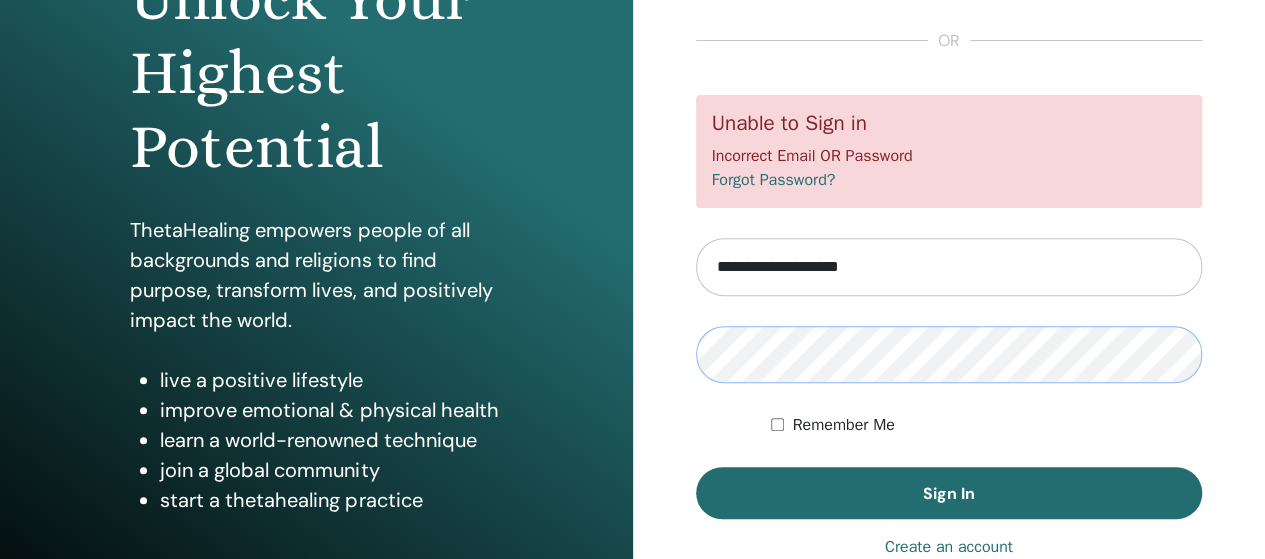 scroll, scrollTop: 273, scrollLeft: 0, axis: vertical 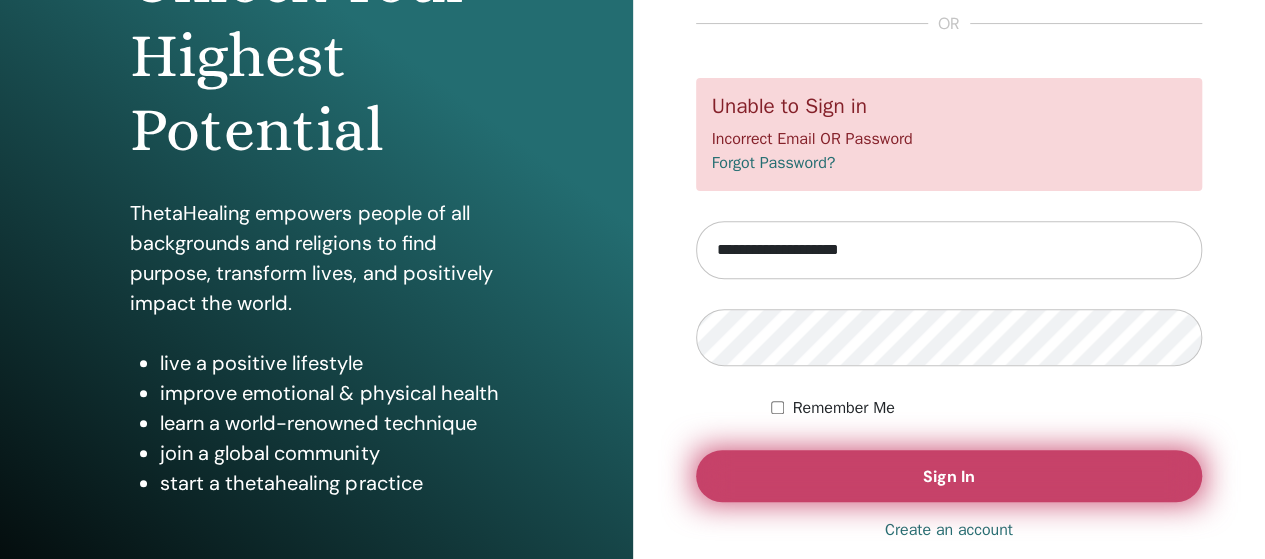 click on "Sign In" at bounding box center [949, 476] 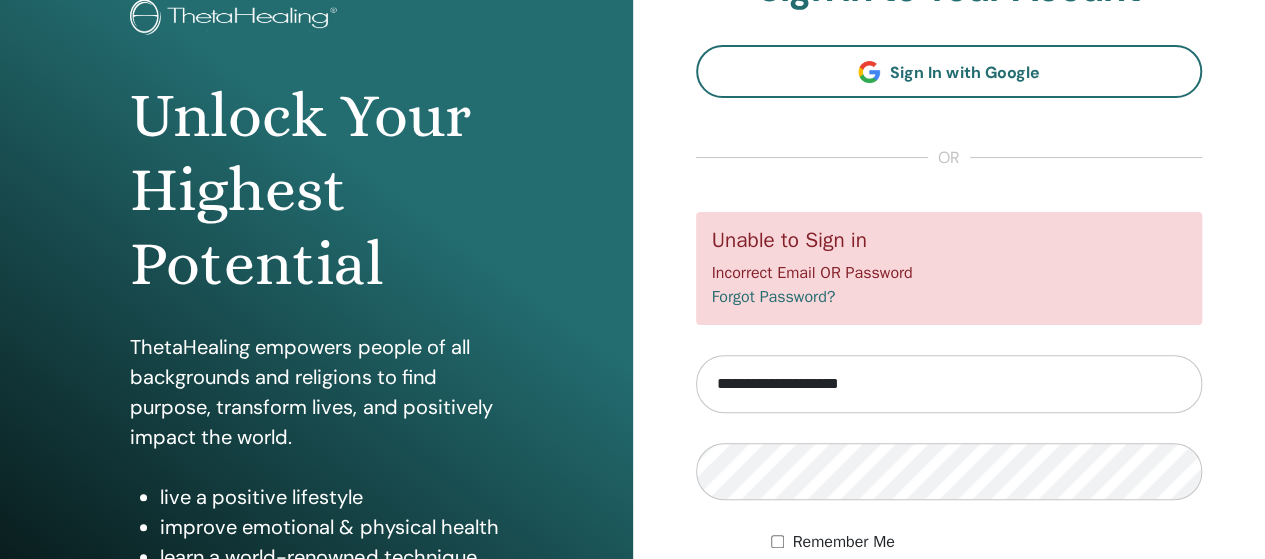 scroll, scrollTop: 140, scrollLeft: 0, axis: vertical 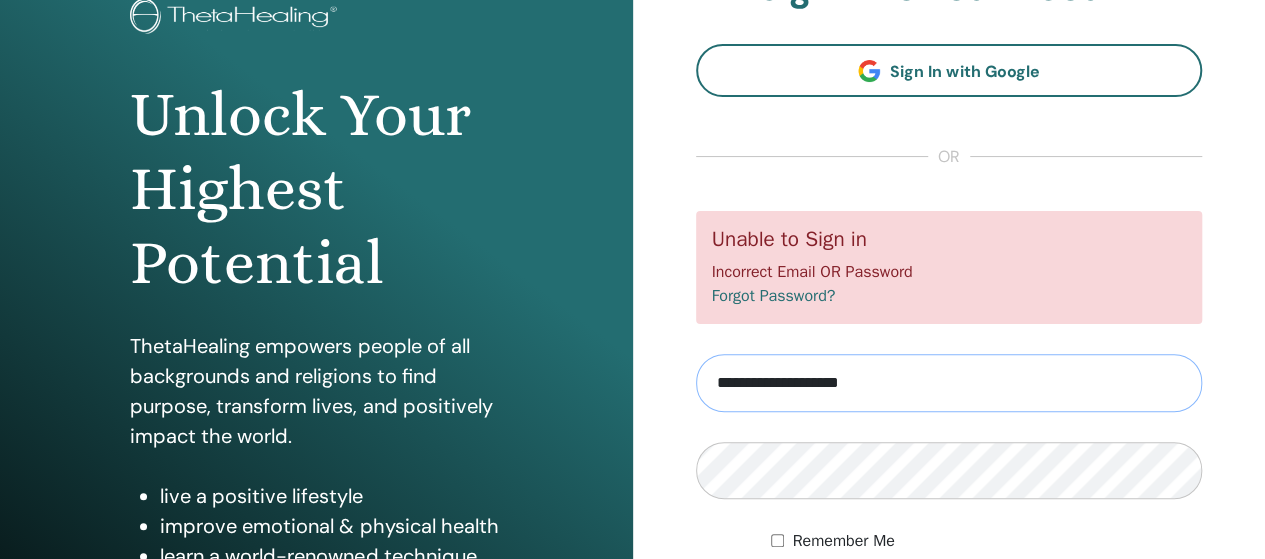 click on "**********" at bounding box center [949, 383] 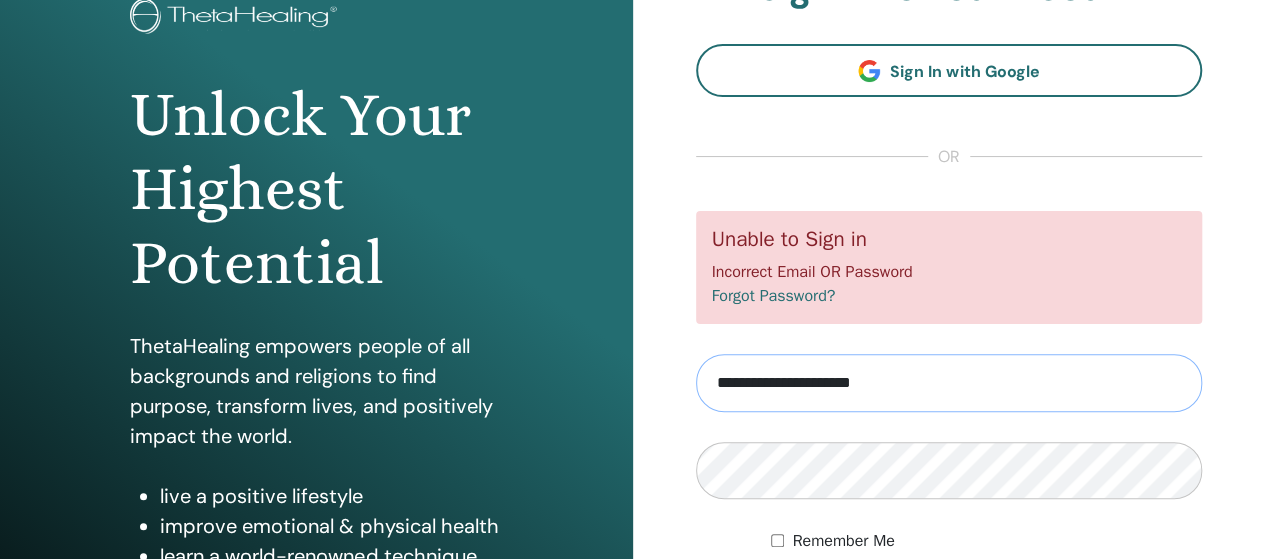 type on "**********" 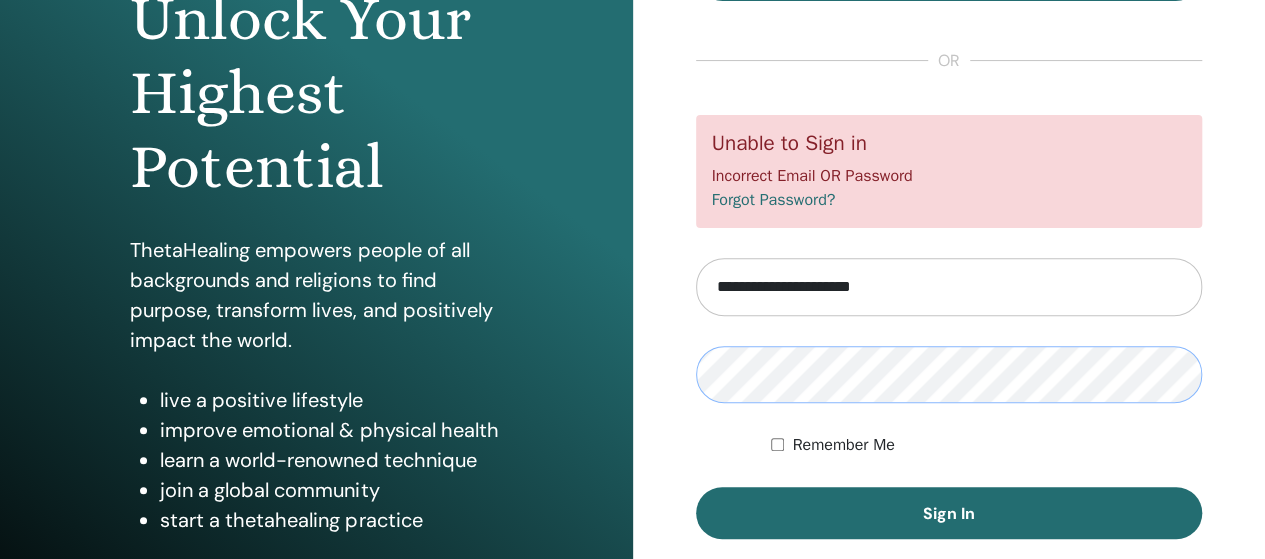 scroll, scrollTop: 242, scrollLeft: 0, axis: vertical 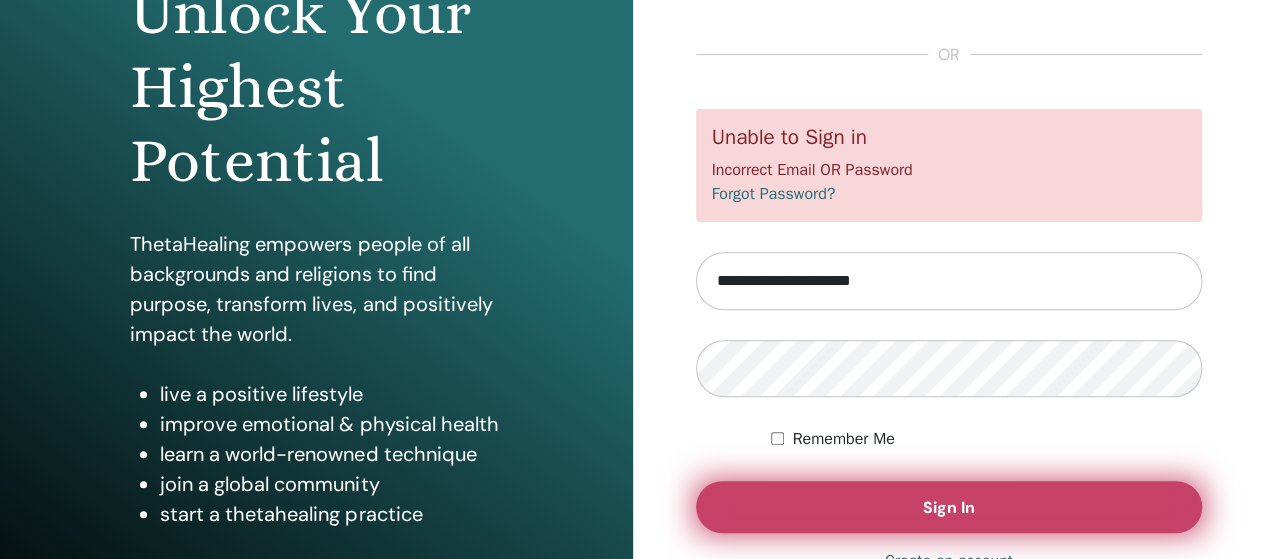 click on "Sign In" at bounding box center [949, 507] 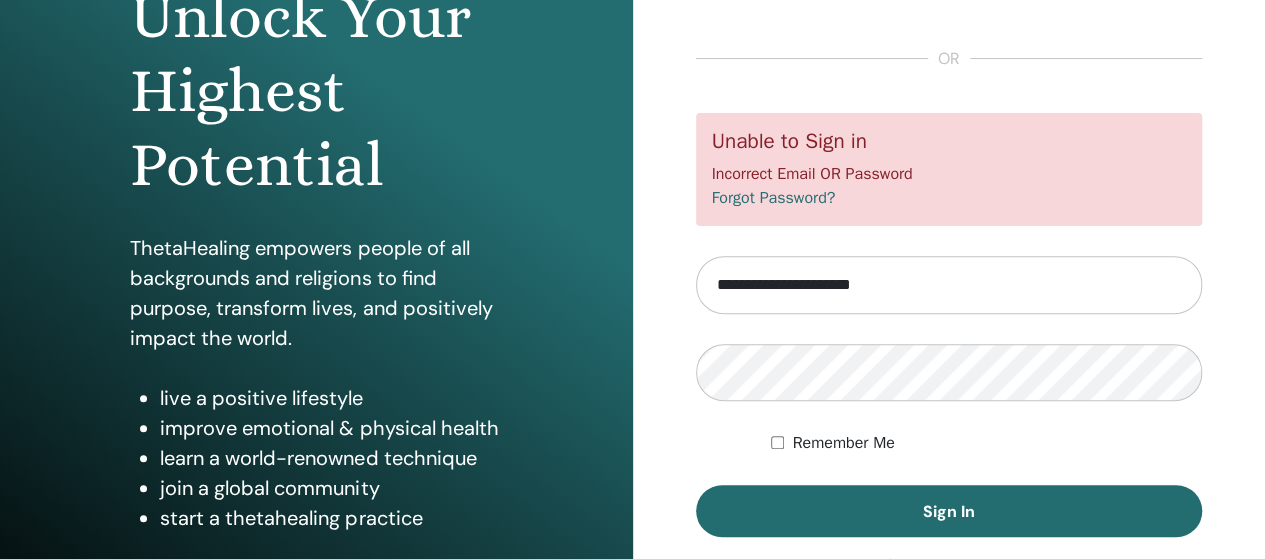 scroll, scrollTop: 238, scrollLeft: 0, axis: vertical 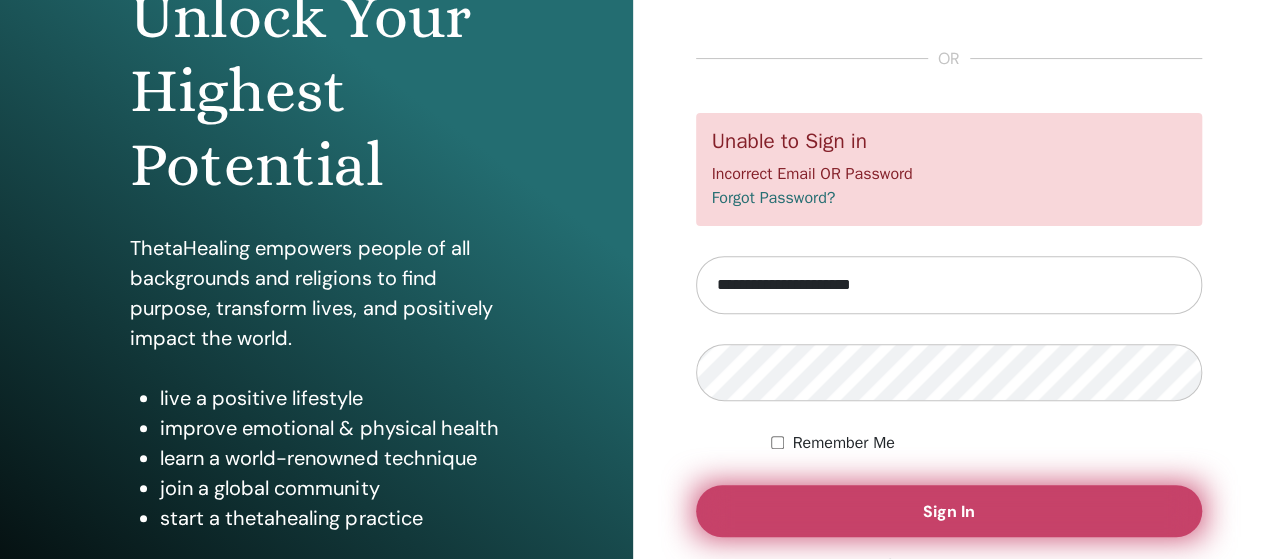 click on "Sign In" at bounding box center [949, 511] 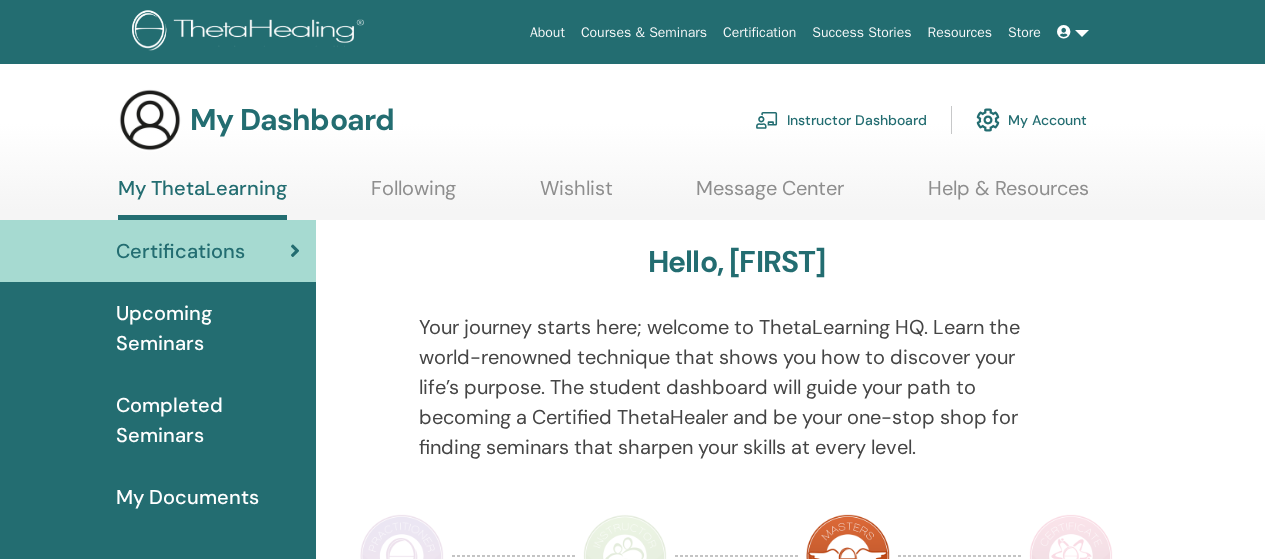 scroll, scrollTop: 0, scrollLeft: 0, axis: both 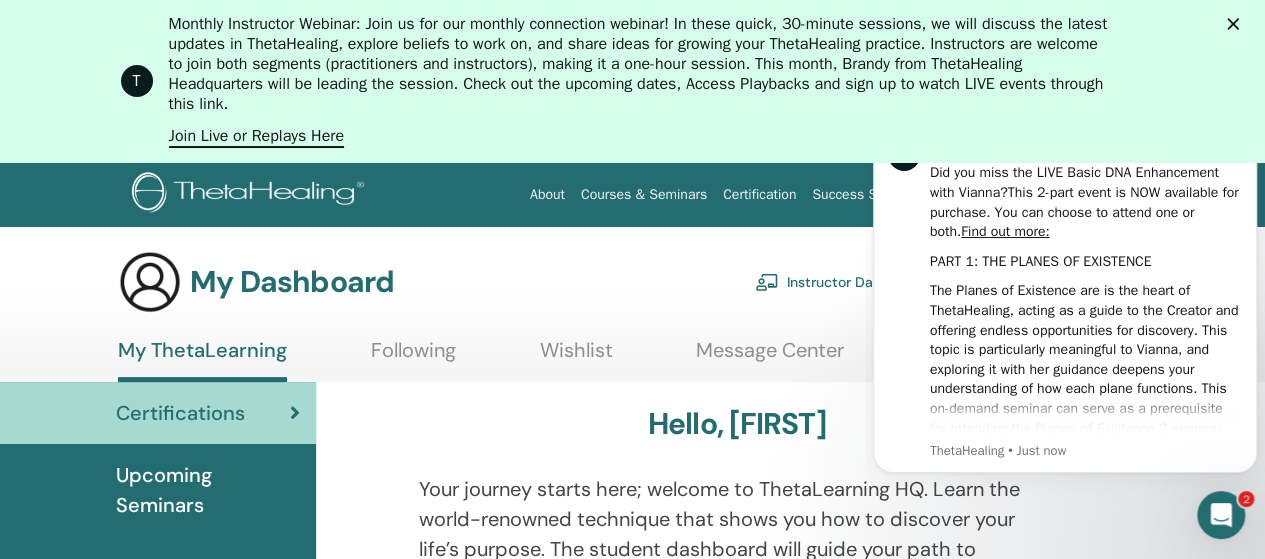 click 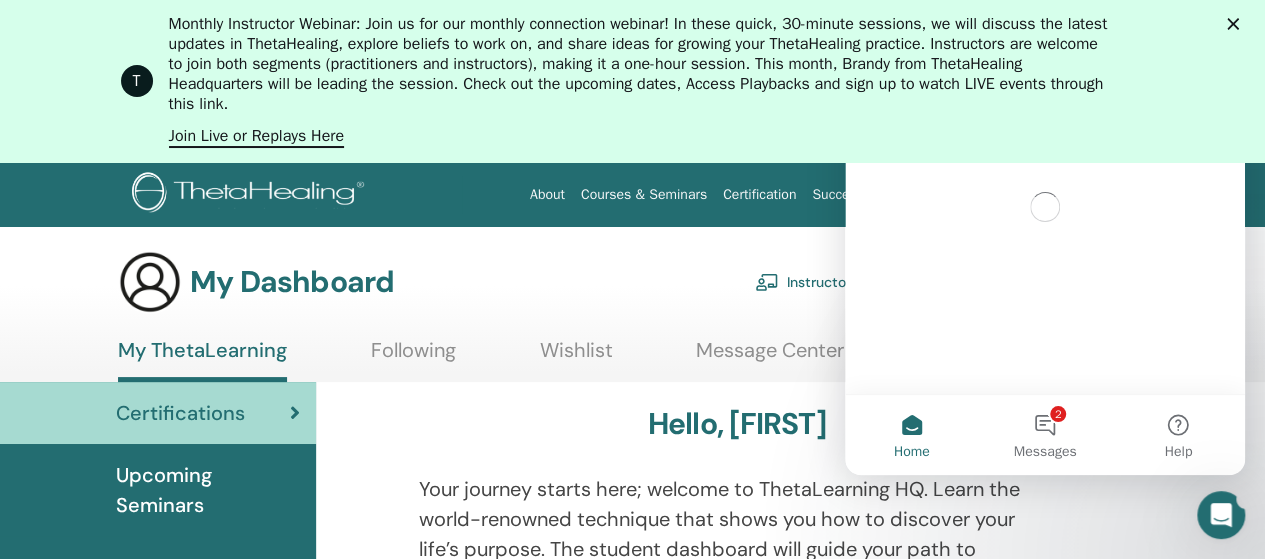 scroll, scrollTop: 0, scrollLeft: 0, axis: both 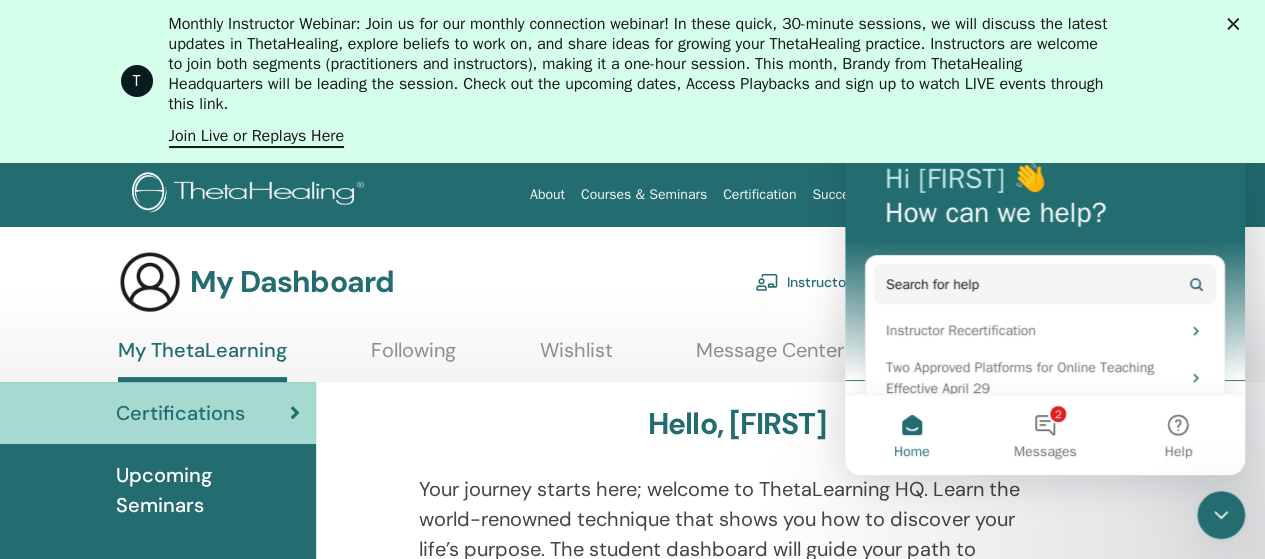click on "Hello, Adnan" at bounding box center (736, 428) 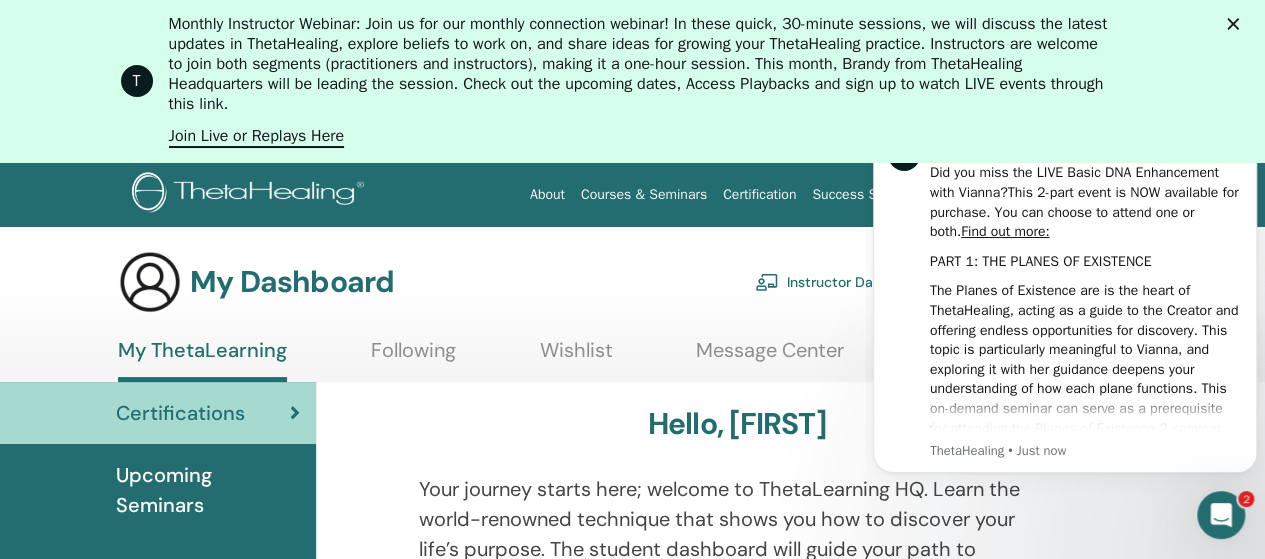 scroll, scrollTop: 0, scrollLeft: 0, axis: both 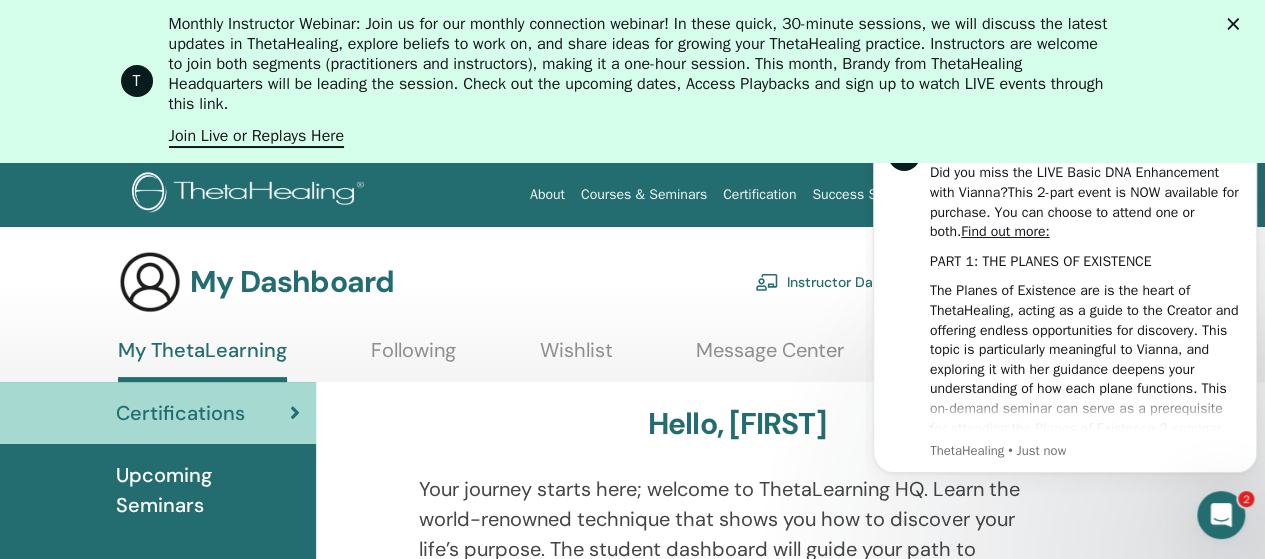 click 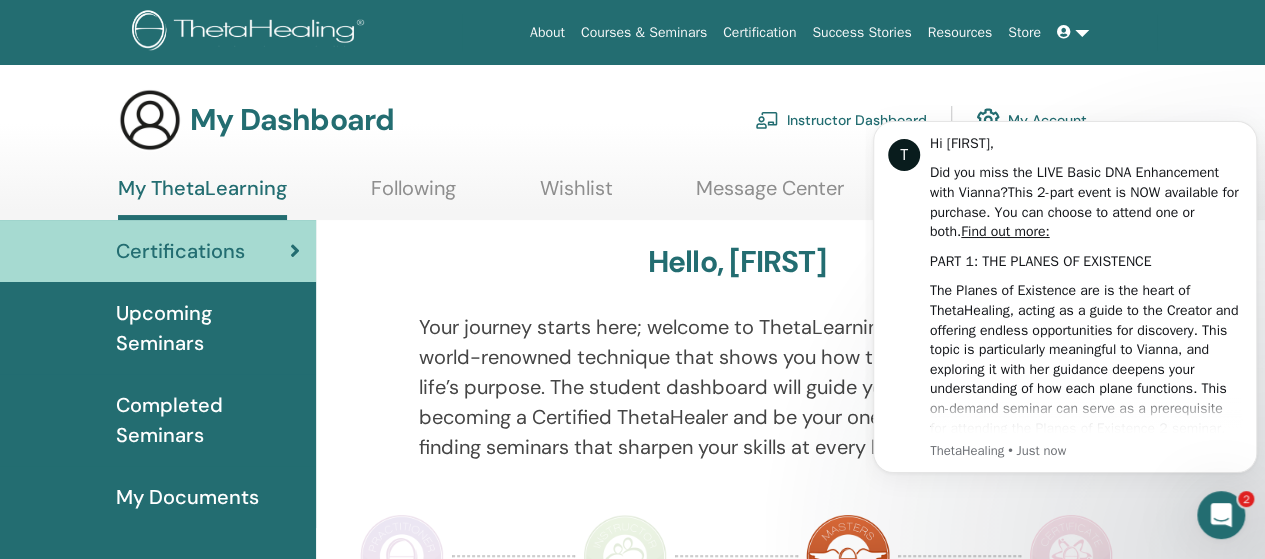 click 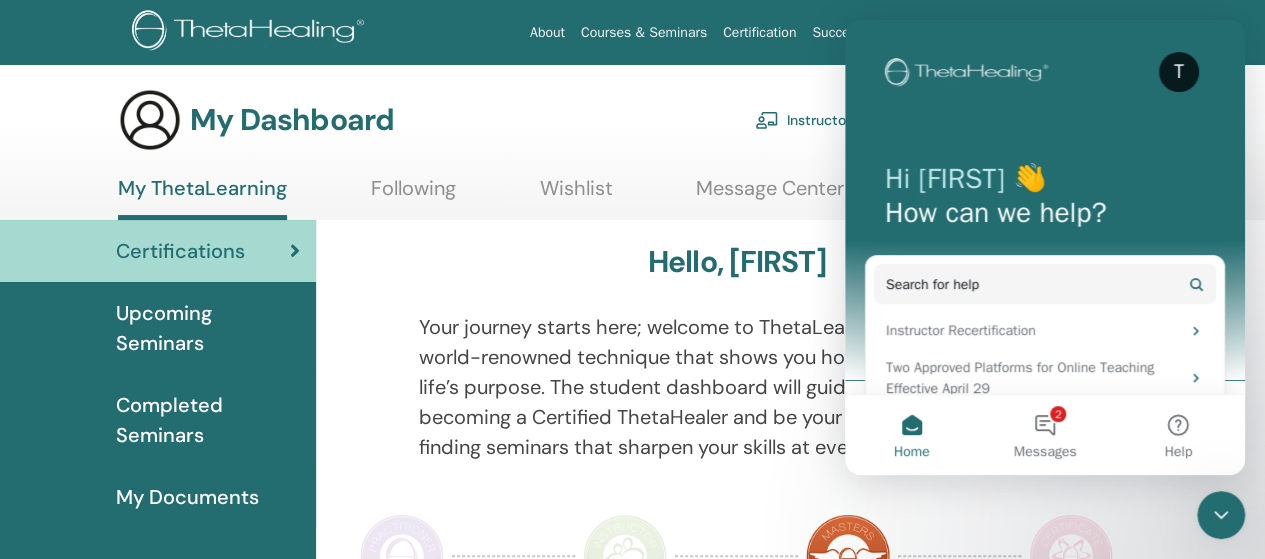 click at bounding box center [1221, 515] 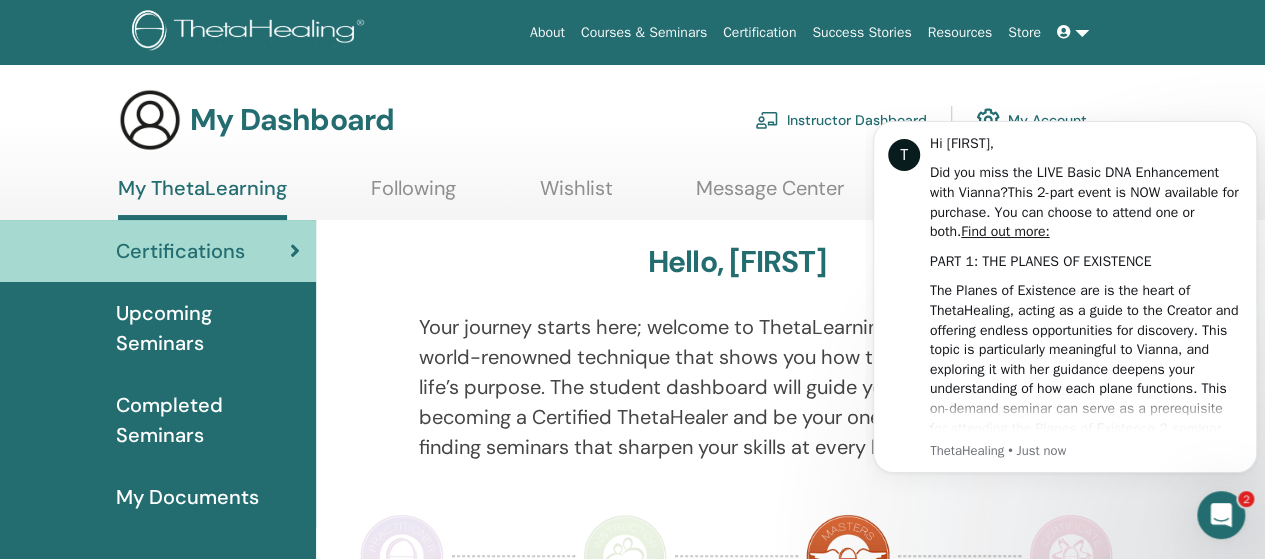 scroll, scrollTop: 0, scrollLeft: 0, axis: both 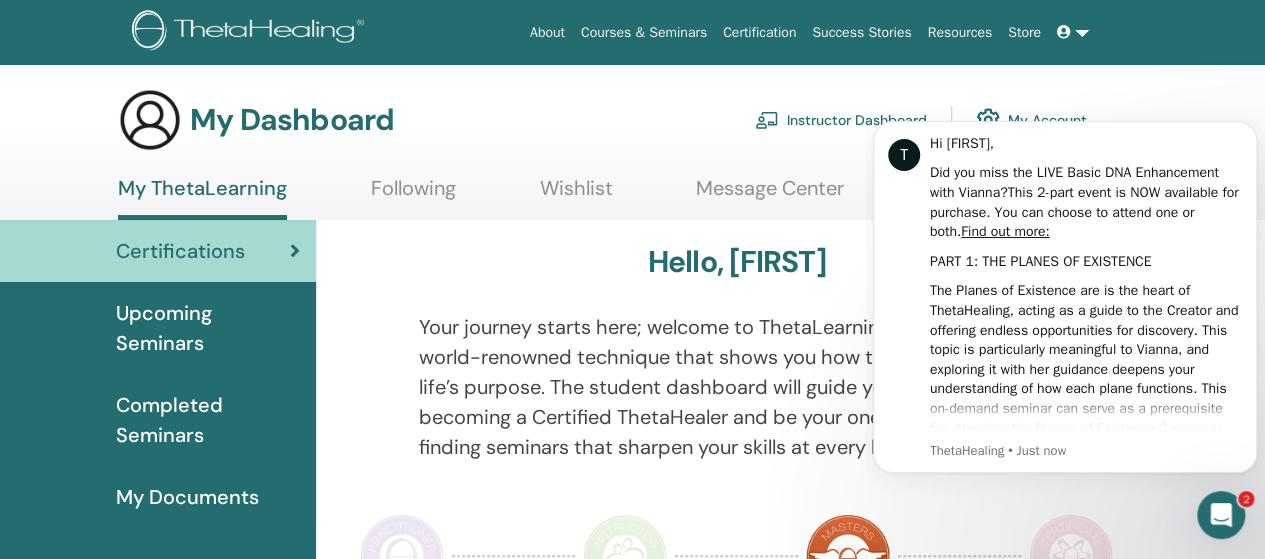click 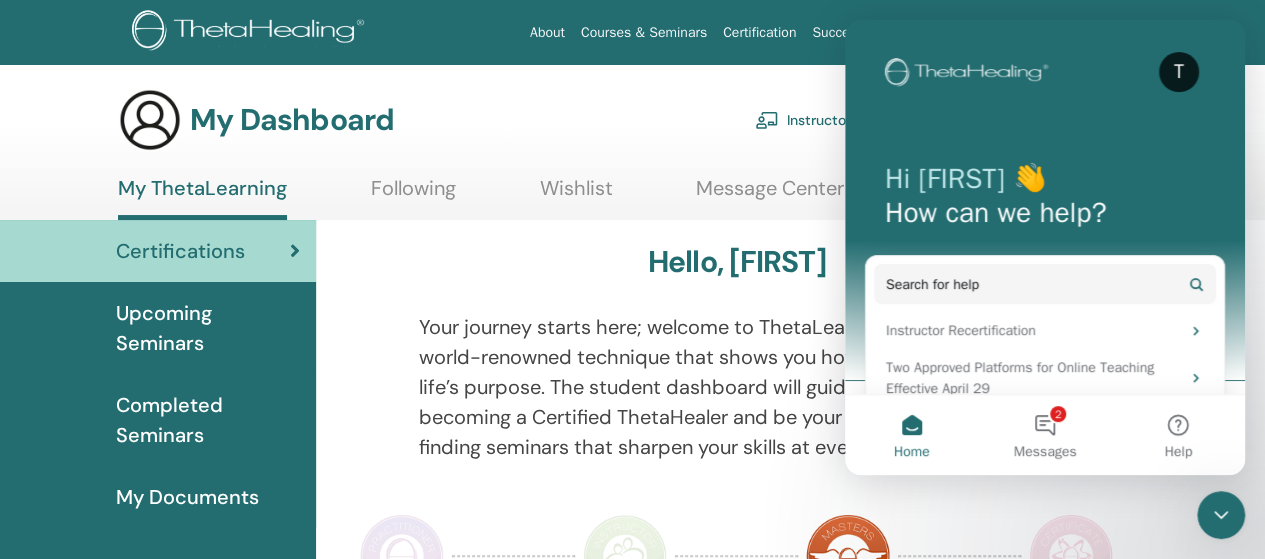 click 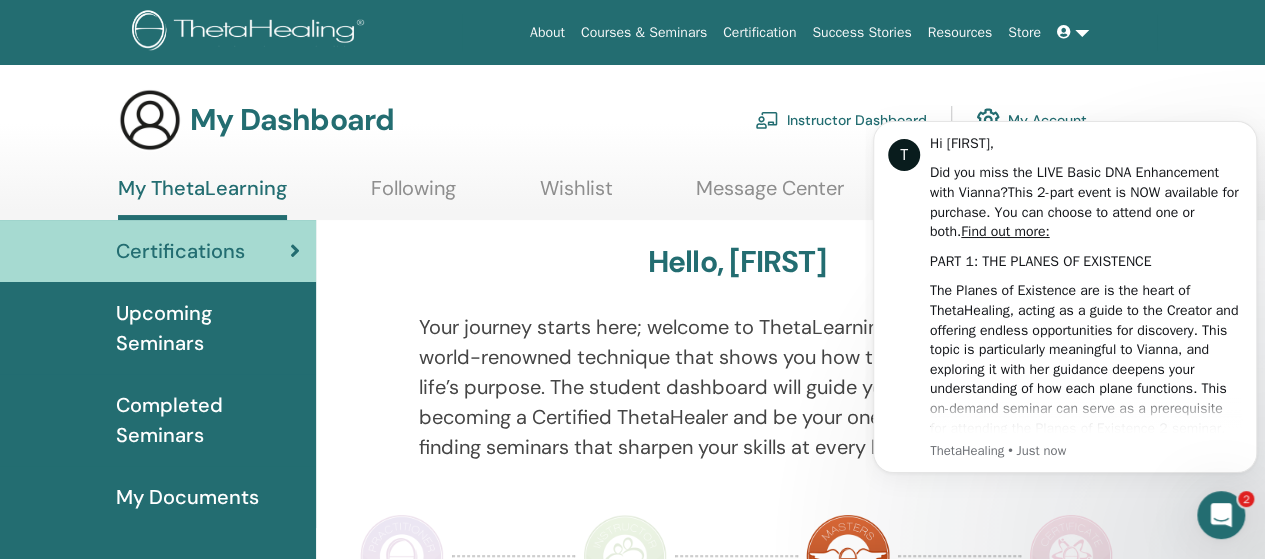 scroll, scrollTop: 0, scrollLeft: 0, axis: both 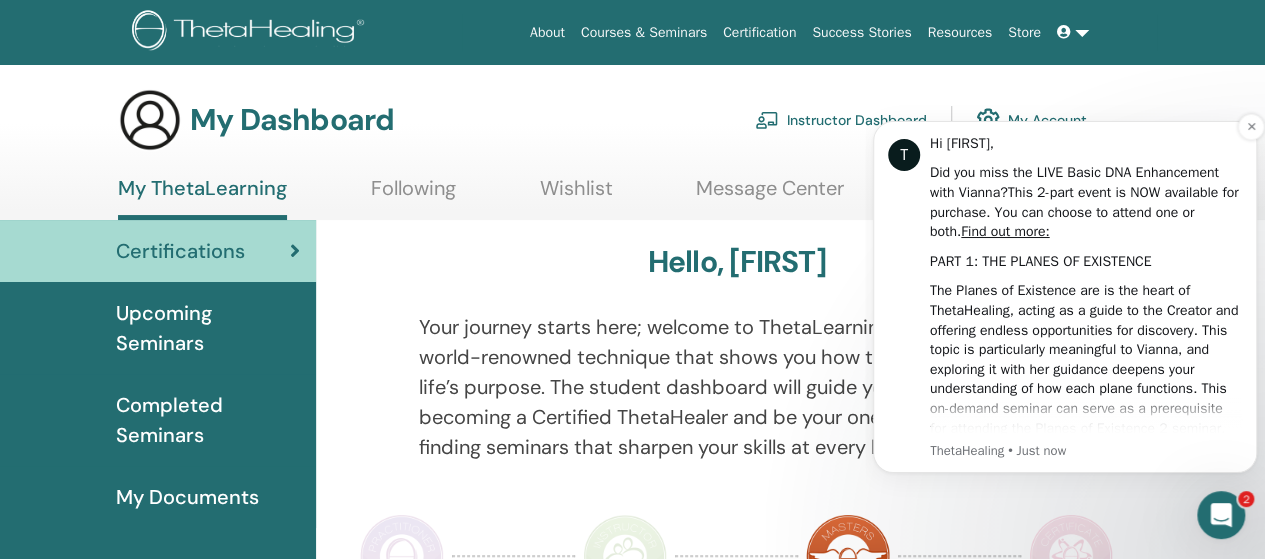 click on "The Planes of Existence are is the heart of ThetaHealing, acting as a guide to the Creator and offering endless opportunities for discovery. This topic is particularly meaningful to Vianna, and exploring it with her guidance deepens your understanding of how each plane functions. This on-demand seminar can serve as a prerequisite for attending the Planes of Existence 2 seminar." at bounding box center (1086, 359) 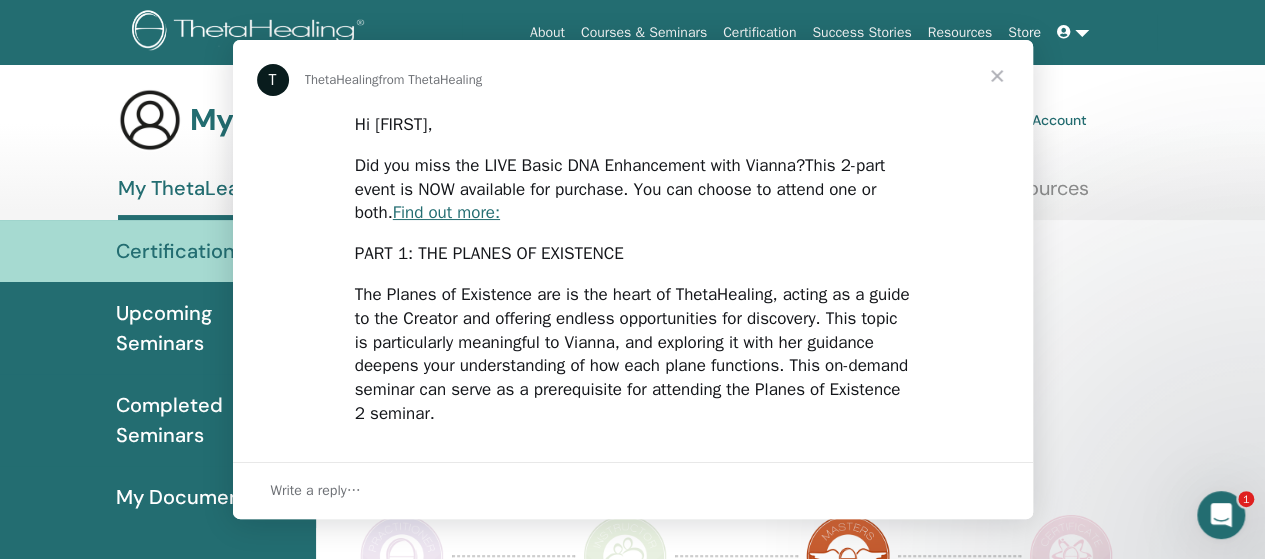 scroll, scrollTop: 0, scrollLeft: 0, axis: both 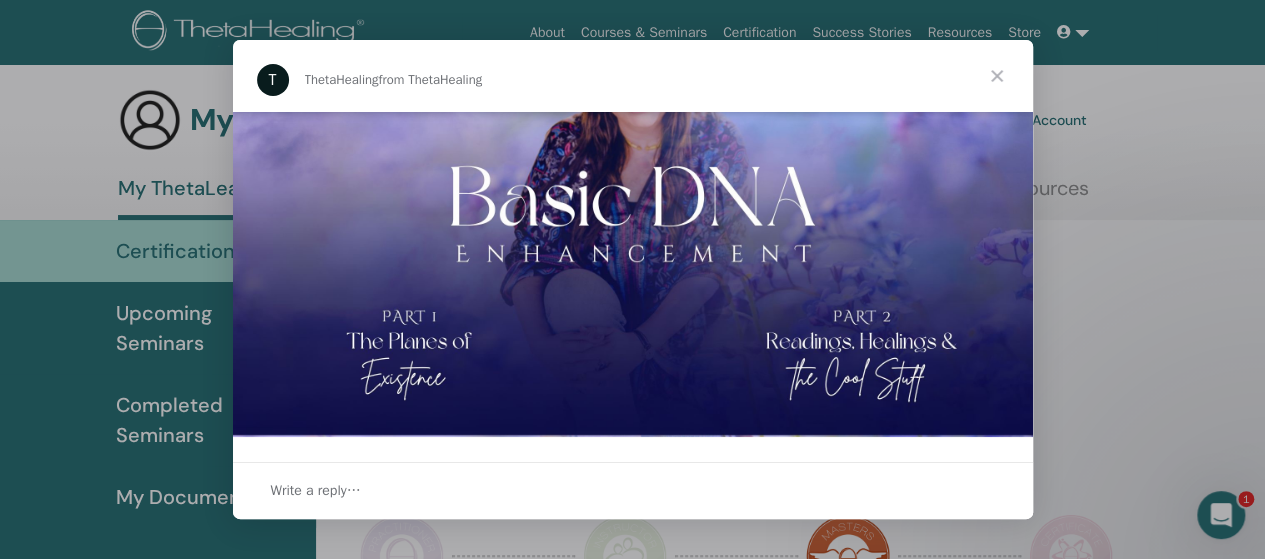 click at bounding box center (997, 76) 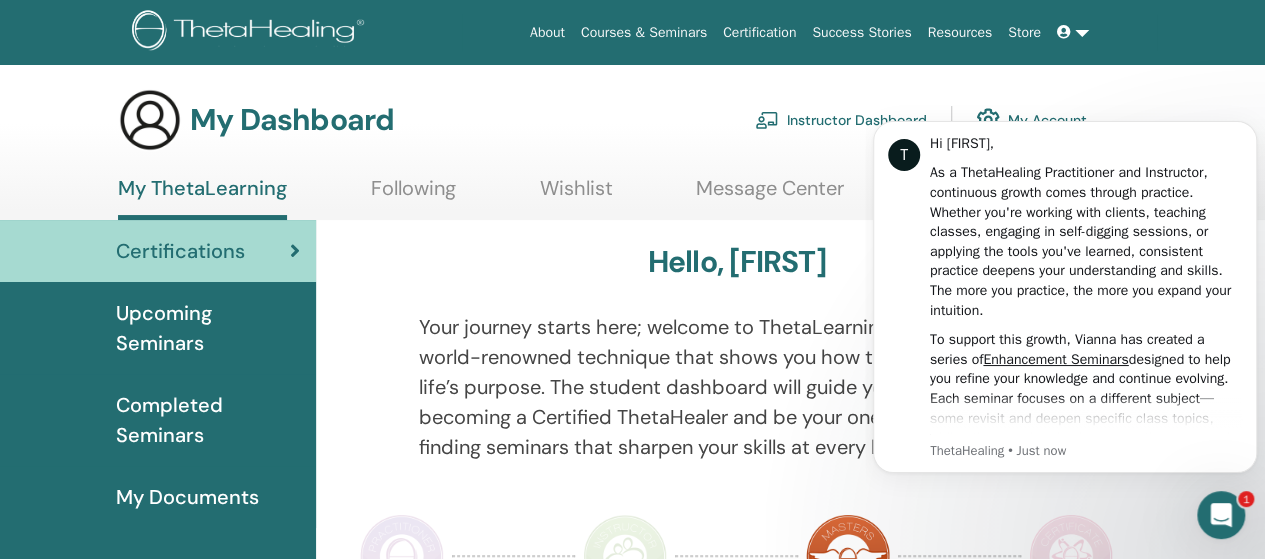 scroll, scrollTop: 0, scrollLeft: 0, axis: both 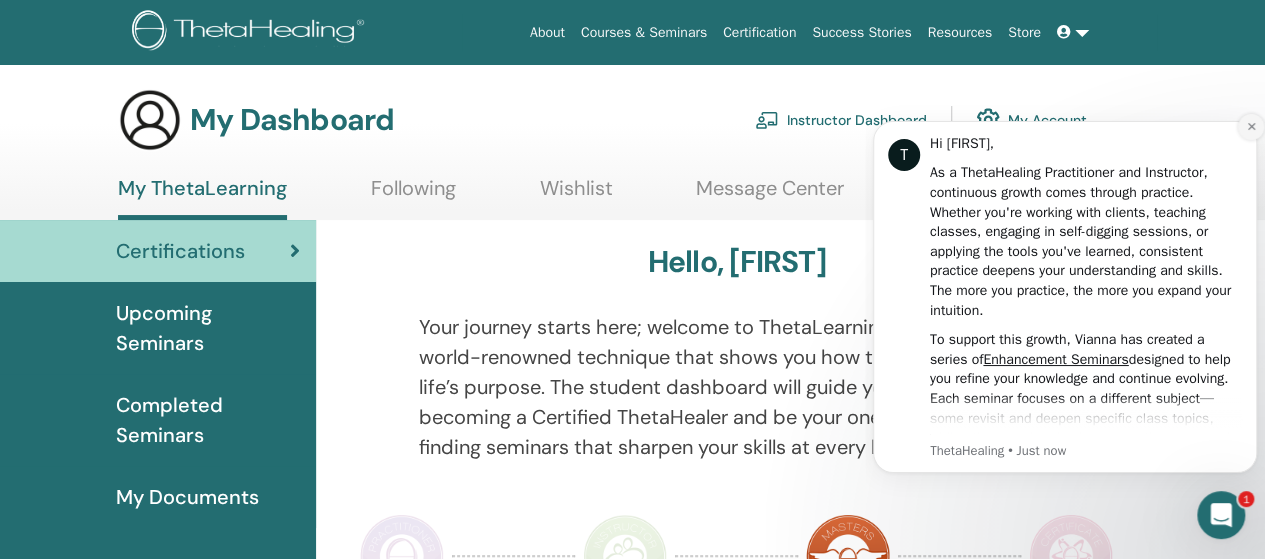 click 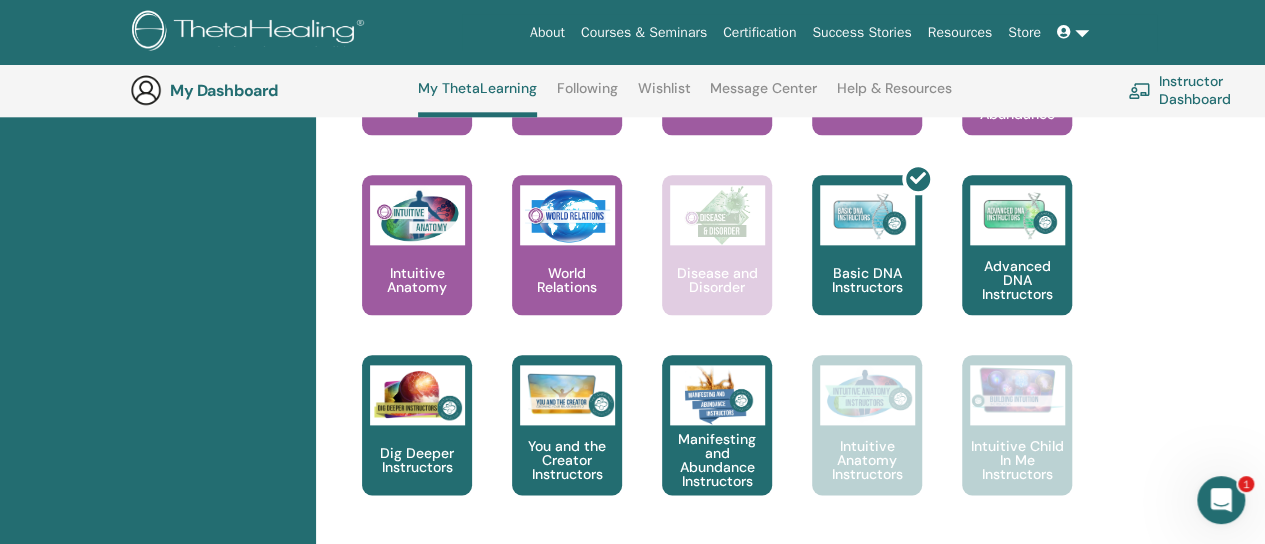 scroll, scrollTop: 1048, scrollLeft: 0, axis: vertical 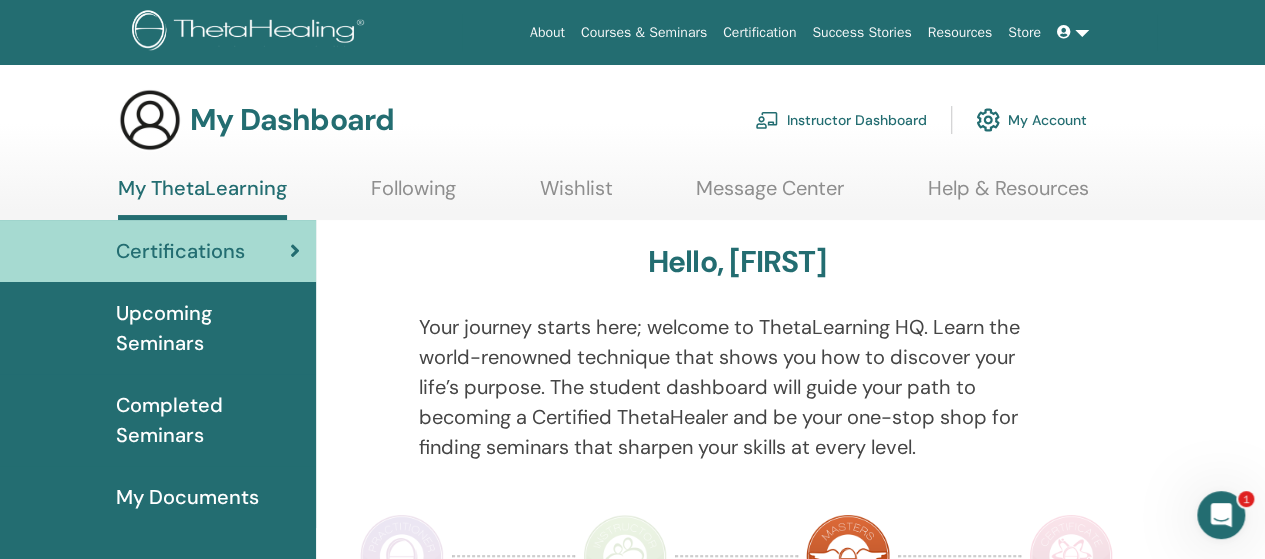 click on "Instructor Dashboard" at bounding box center (841, 120) 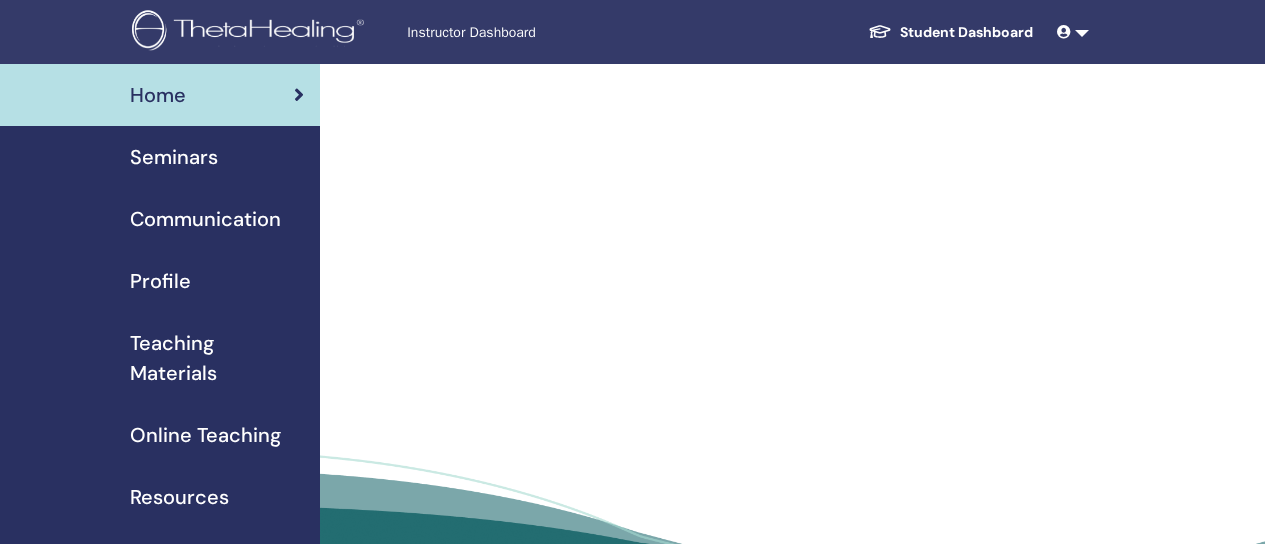 scroll, scrollTop: 0, scrollLeft: 0, axis: both 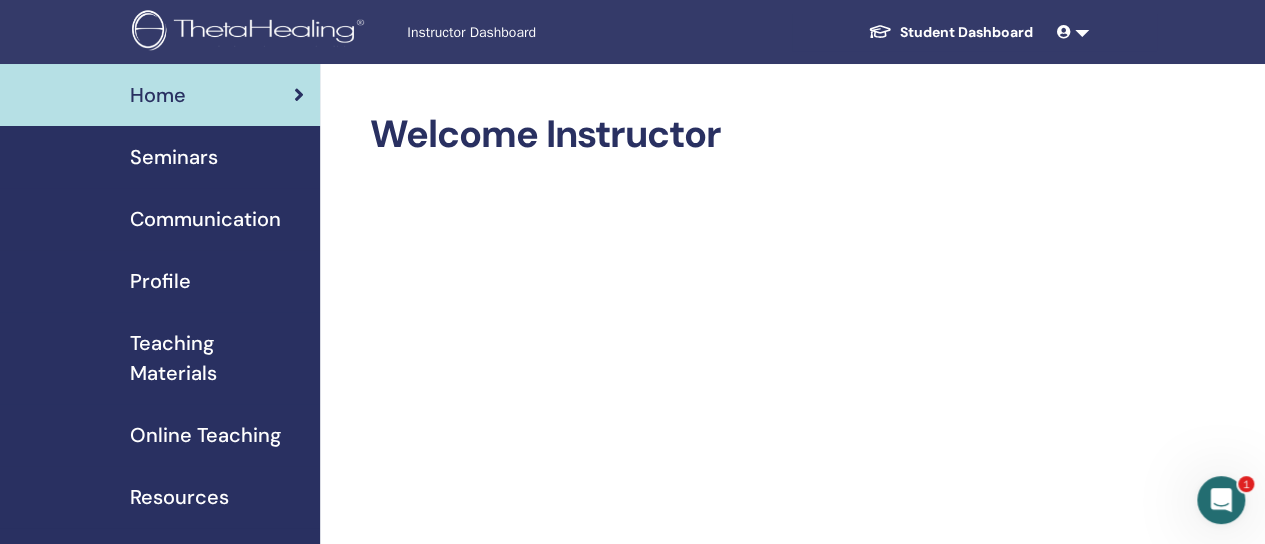 click on "Profile" at bounding box center (160, 281) 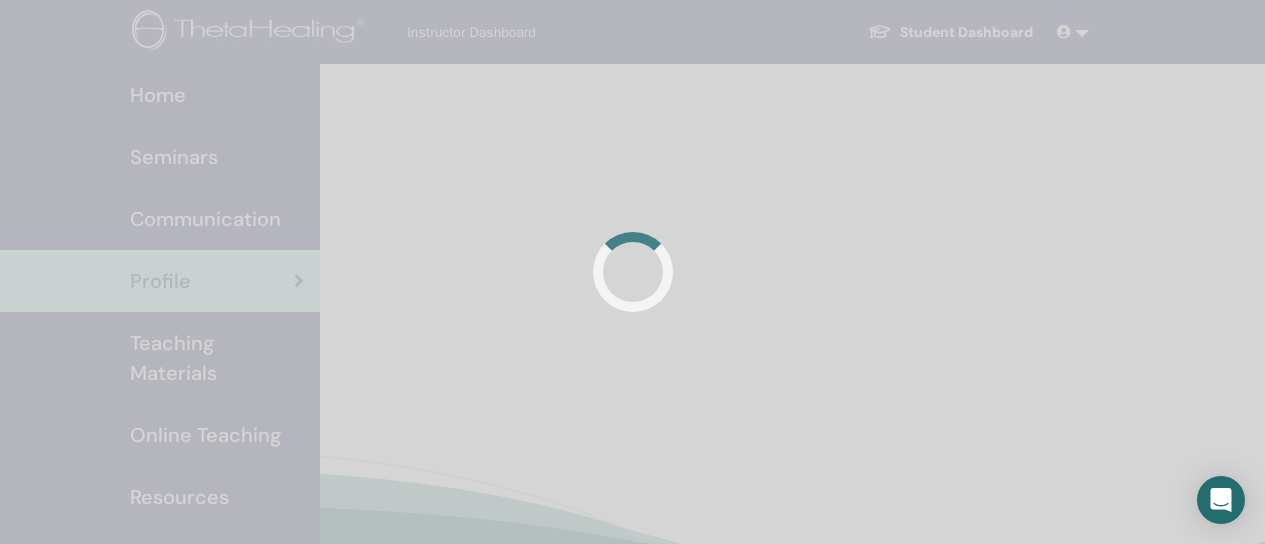 scroll, scrollTop: 0, scrollLeft: 0, axis: both 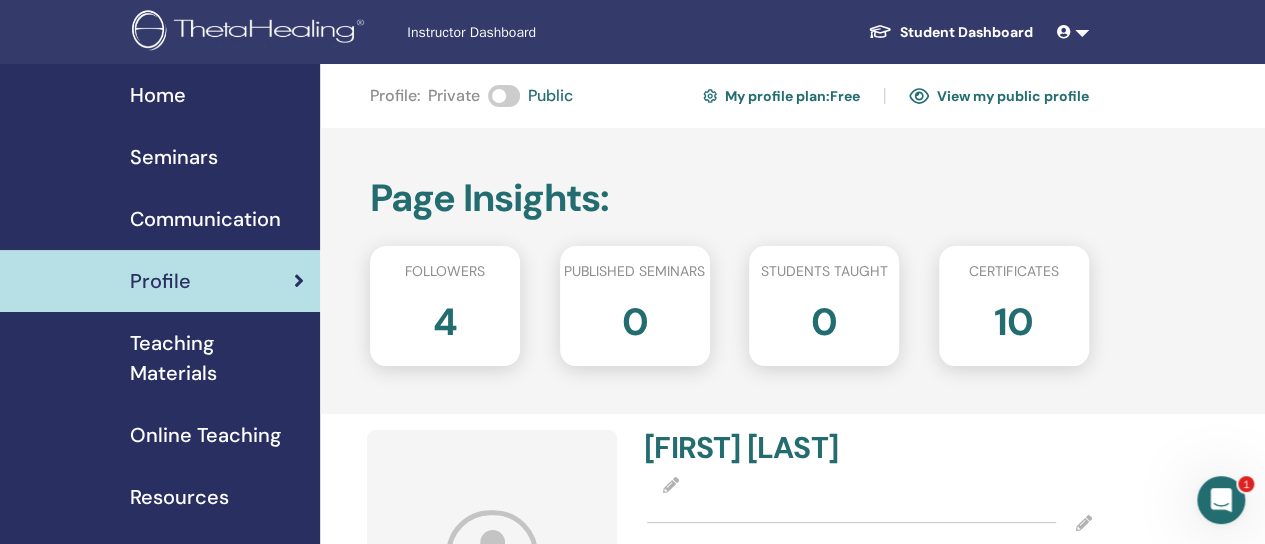 click on "Communication" at bounding box center (205, 219) 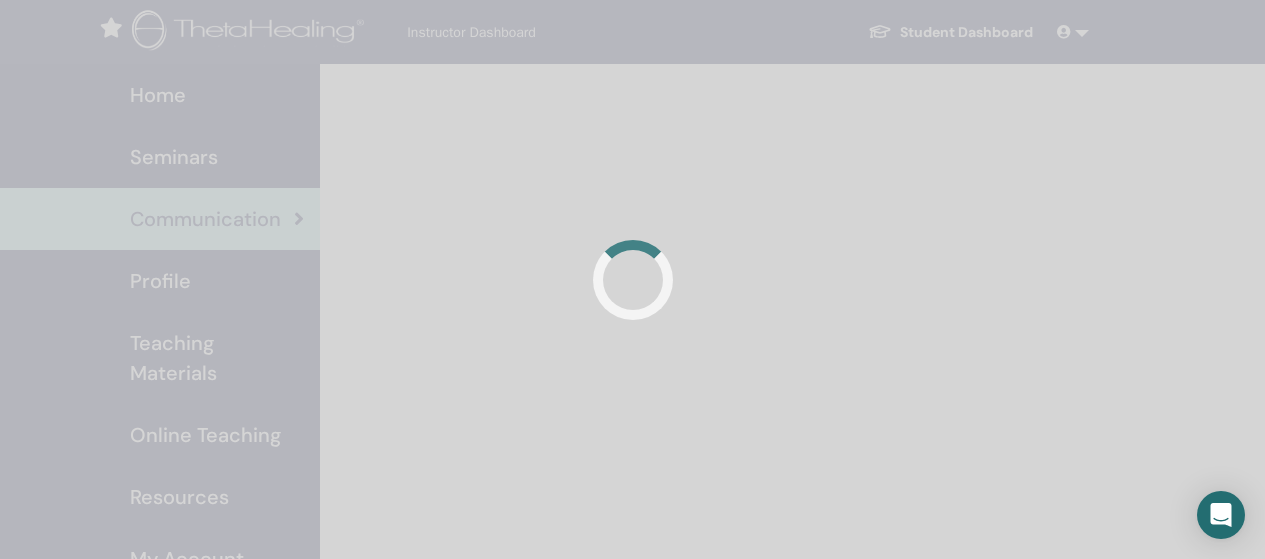 scroll, scrollTop: 0, scrollLeft: 0, axis: both 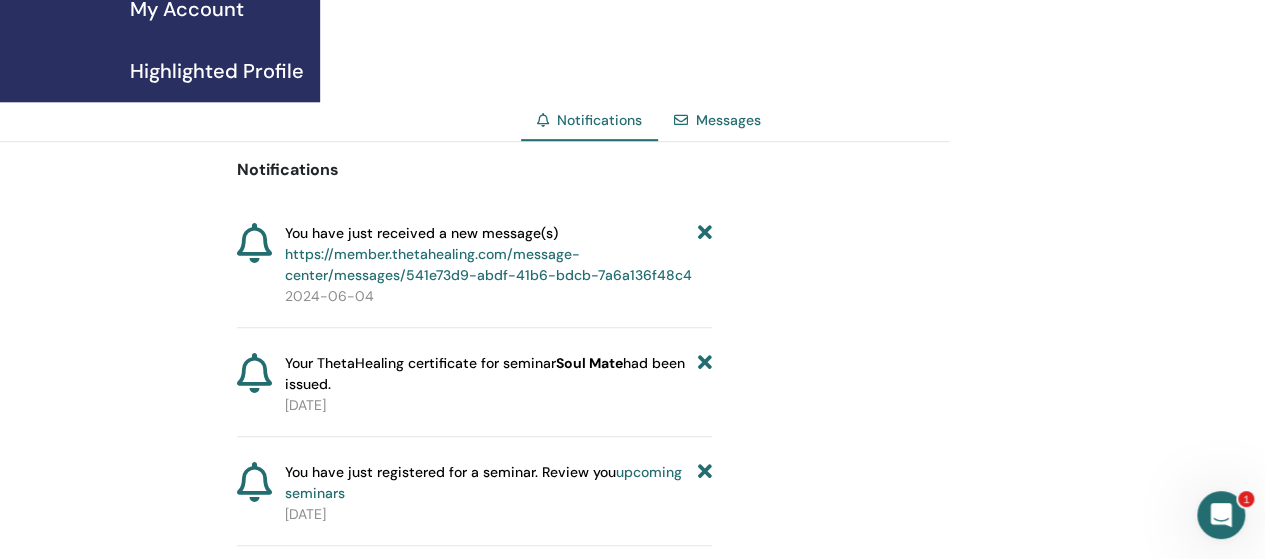 click on "https://member.thetahealing.com/message-center/messages/541e73d9-abdf-41b6-bdcb-7a6a136f48c4" at bounding box center (488, 264) 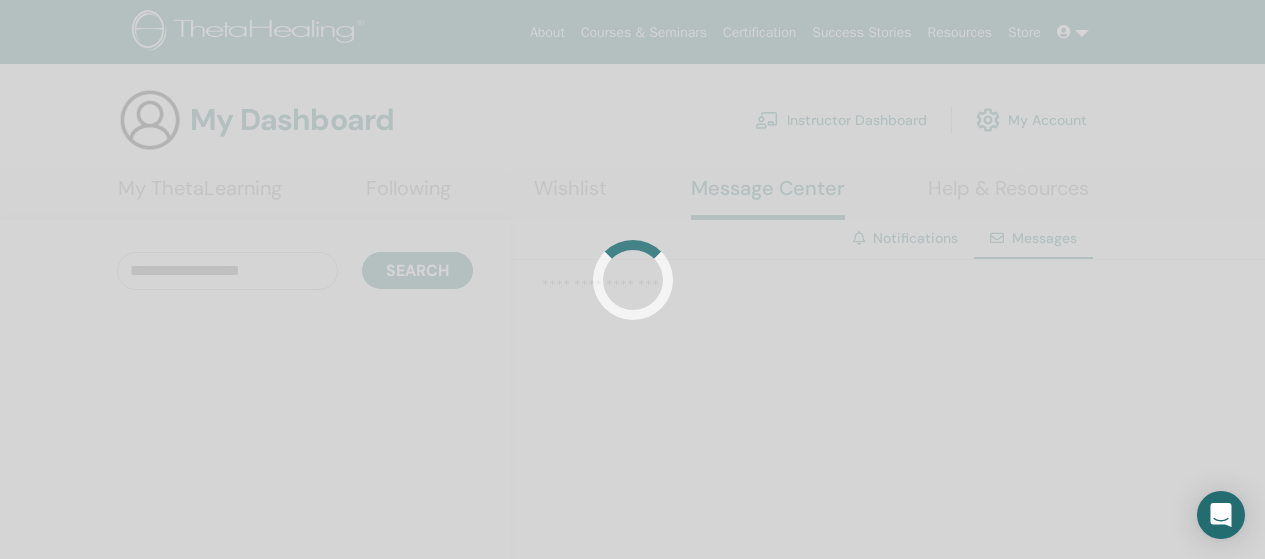 scroll, scrollTop: 0, scrollLeft: 0, axis: both 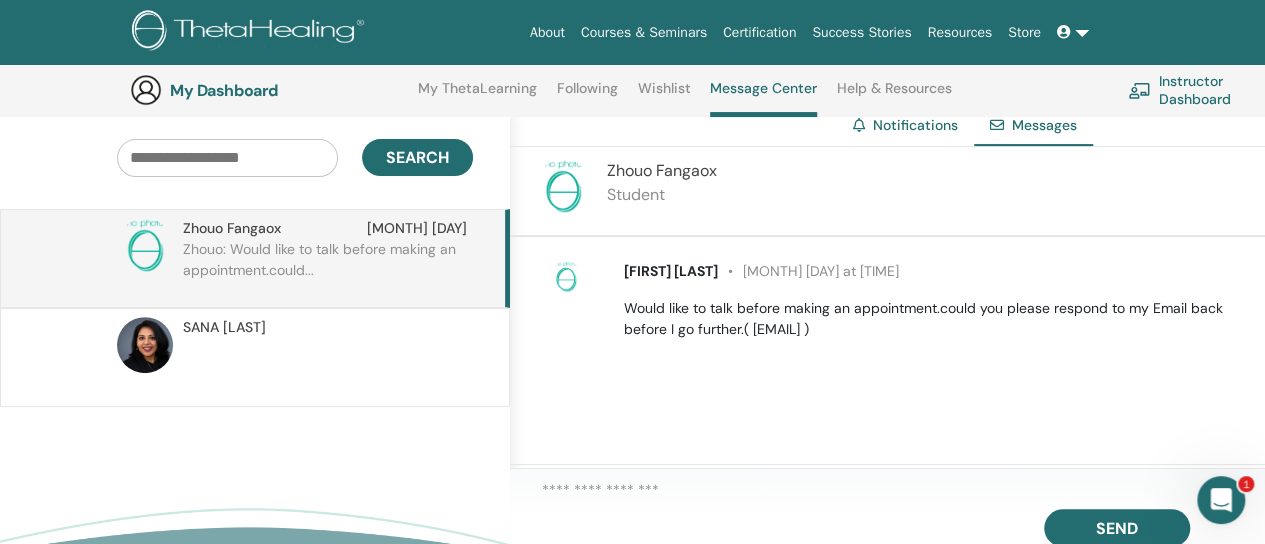 click on "SANA   NASEEM" at bounding box center (255, 357) 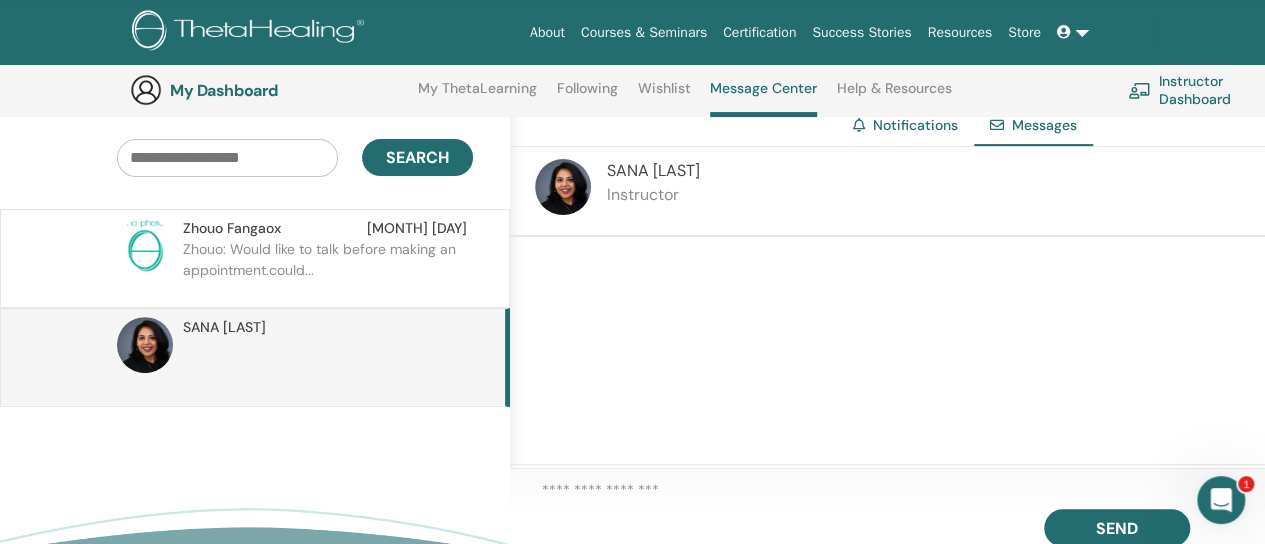 click on "Zhouo   Fangaox Jun 04 Zhouo: Would like to talk before making an appointment.could..." at bounding box center (255, 258) 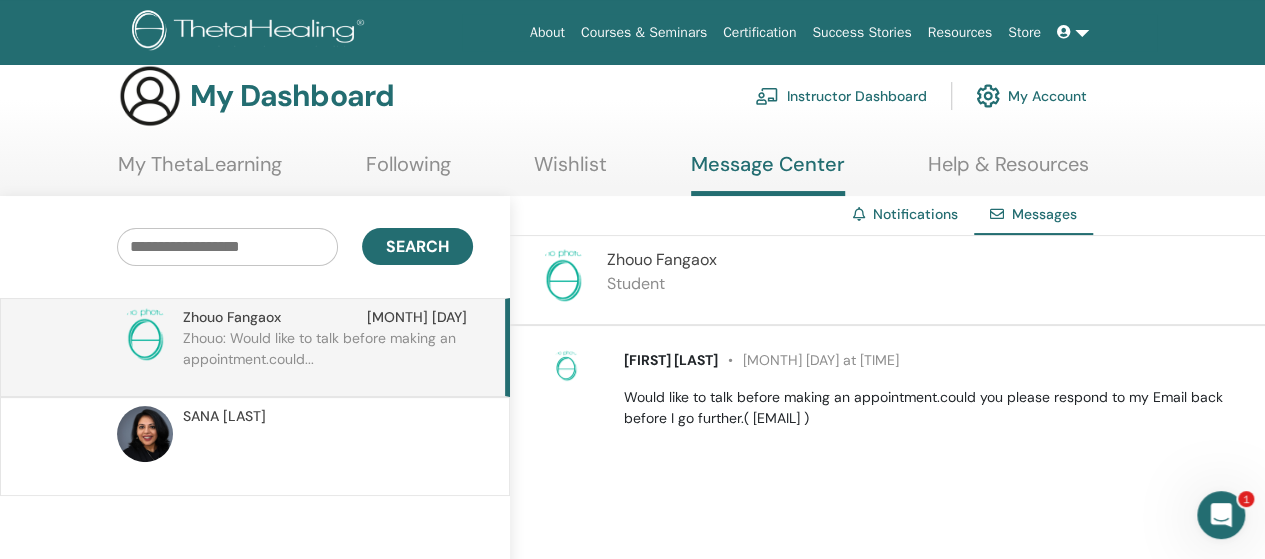 scroll, scrollTop: 0, scrollLeft: 0, axis: both 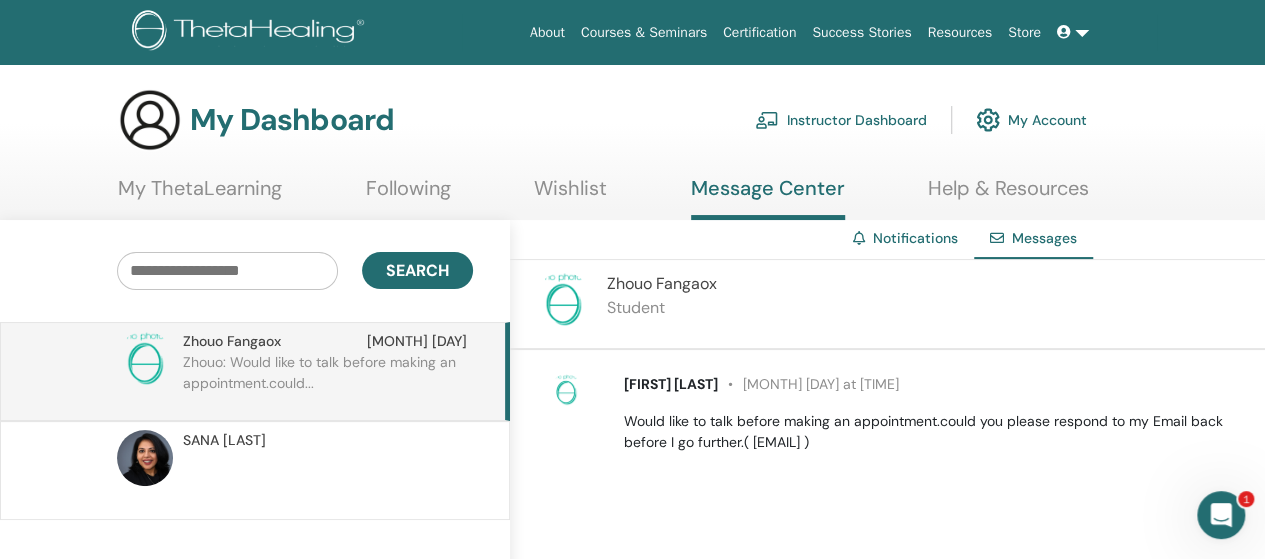 click on "Instructor Dashboard" at bounding box center (841, 120) 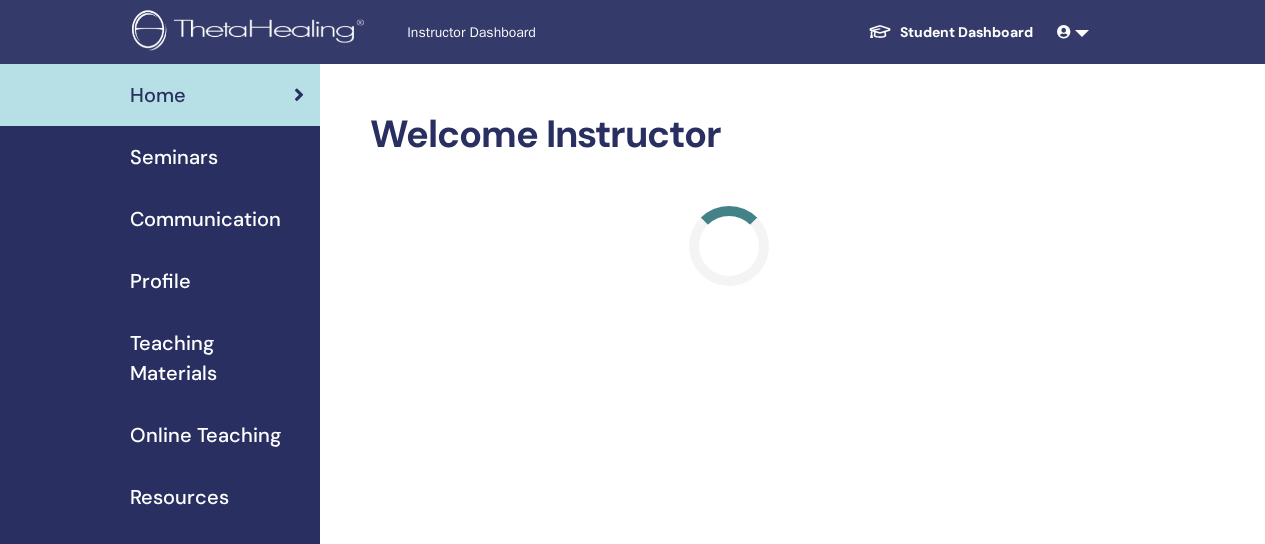 scroll, scrollTop: 0, scrollLeft: 0, axis: both 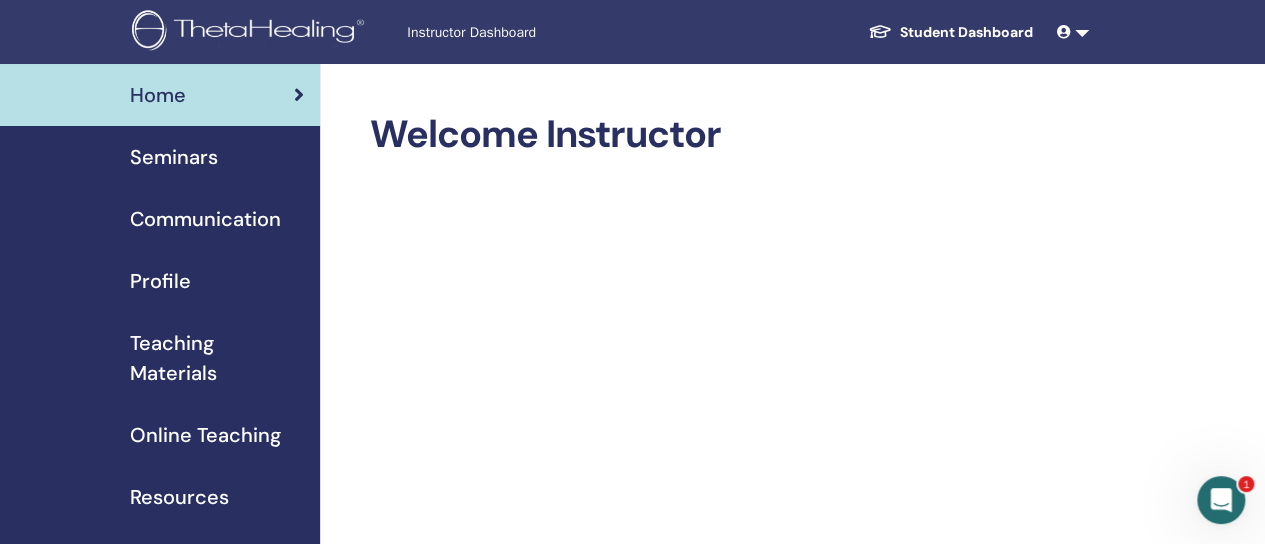 click on "Seminars" at bounding box center [160, 157] 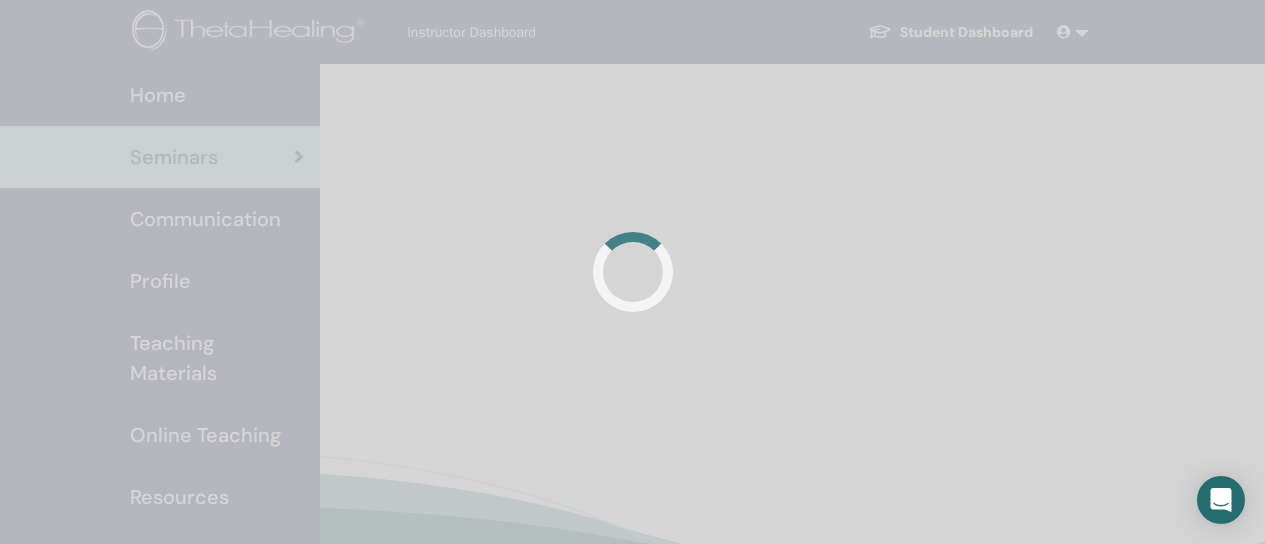 scroll, scrollTop: 0, scrollLeft: 0, axis: both 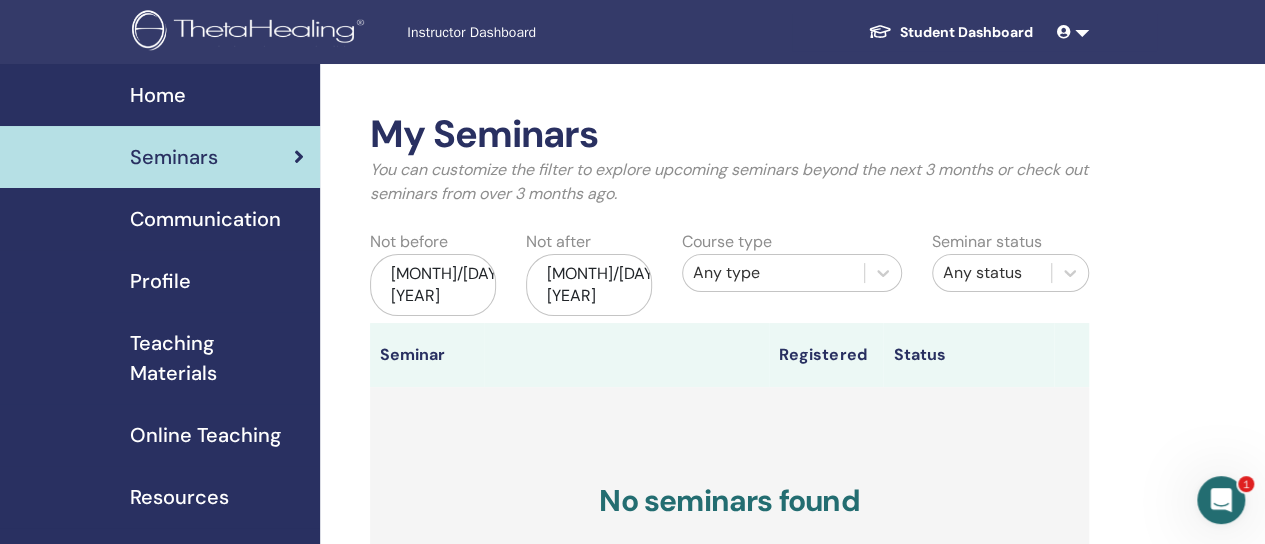 click on "Student Dashboard" at bounding box center (950, 32) 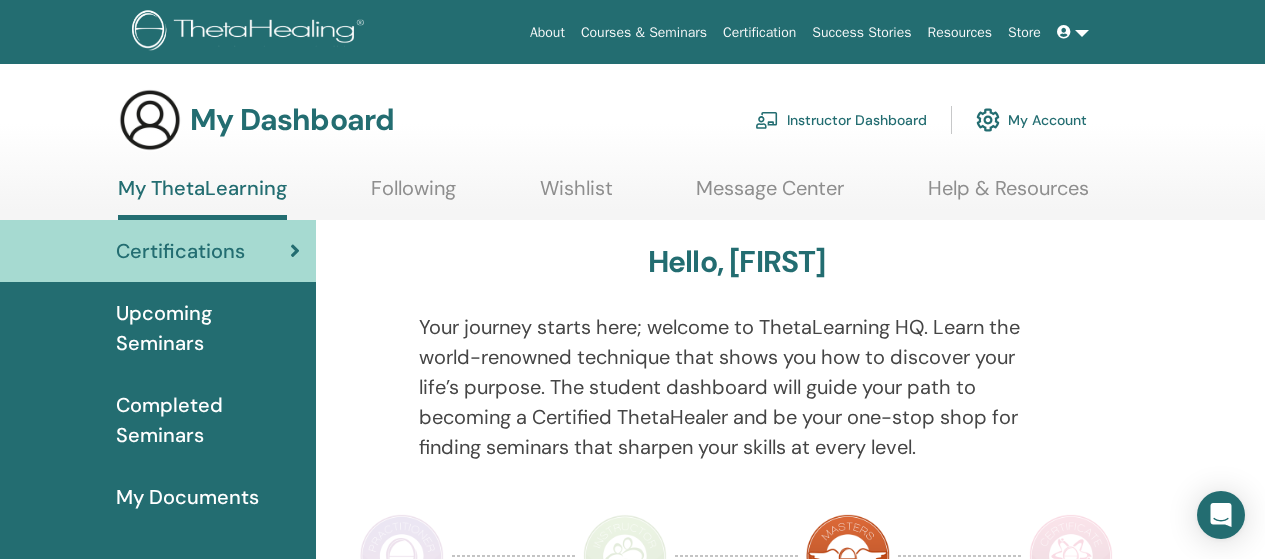 scroll, scrollTop: 0, scrollLeft: 0, axis: both 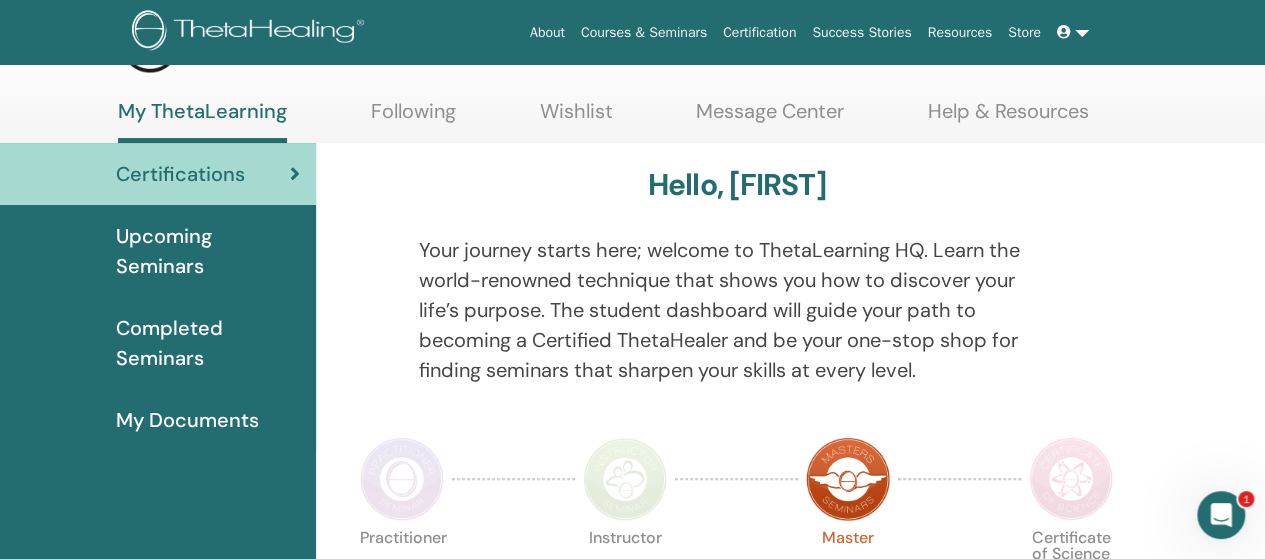 click on "Completed Seminars" at bounding box center [208, 343] 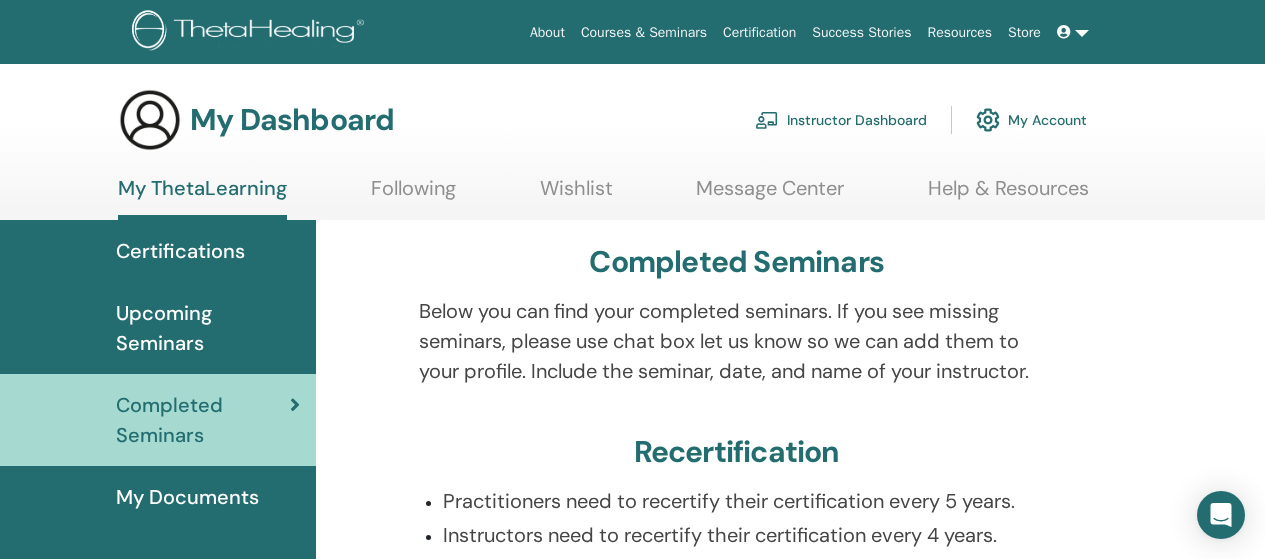 scroll, scrollTop: 0, scrollLeft: 0, axis: both 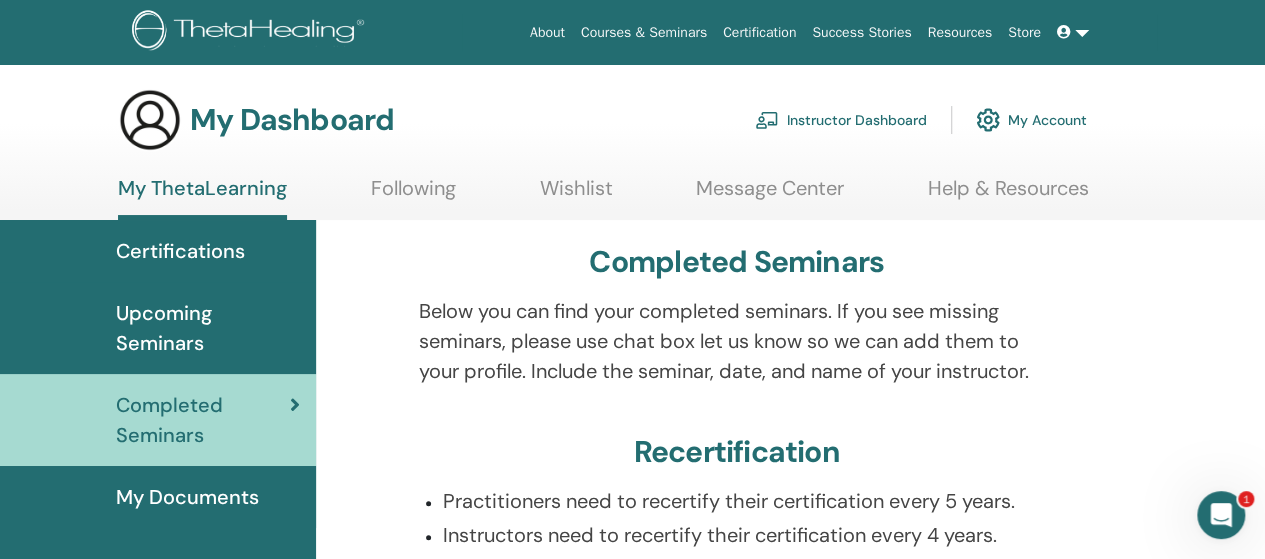 click on "Instructor Dashboard" at bounding box center [841, 120] 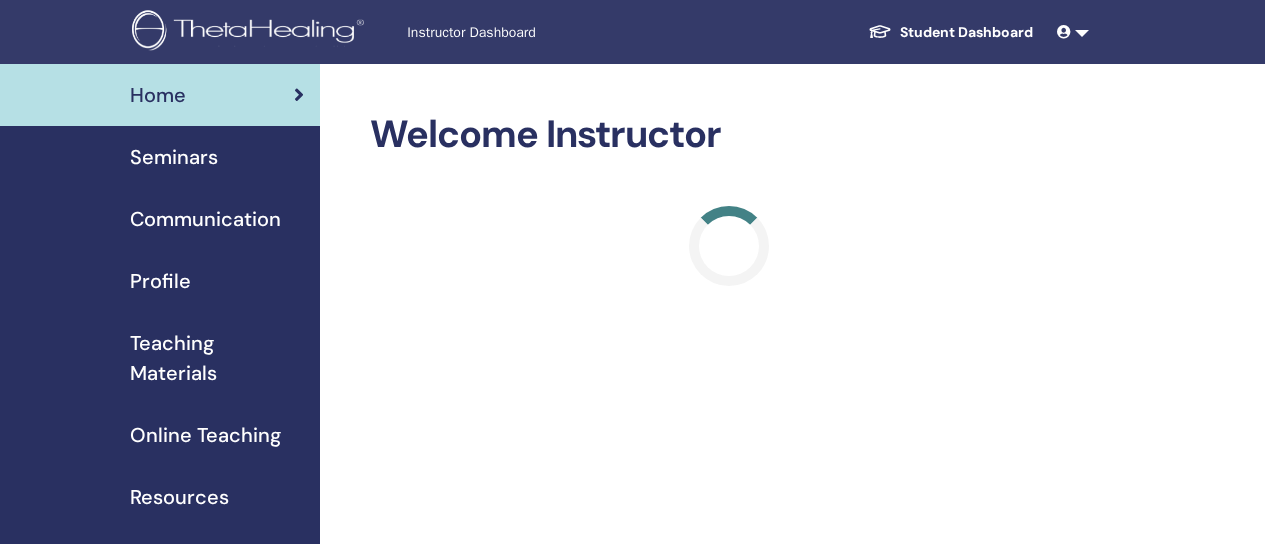 scroll, scrollTop: 0, scrollLeft: 0, axis: both 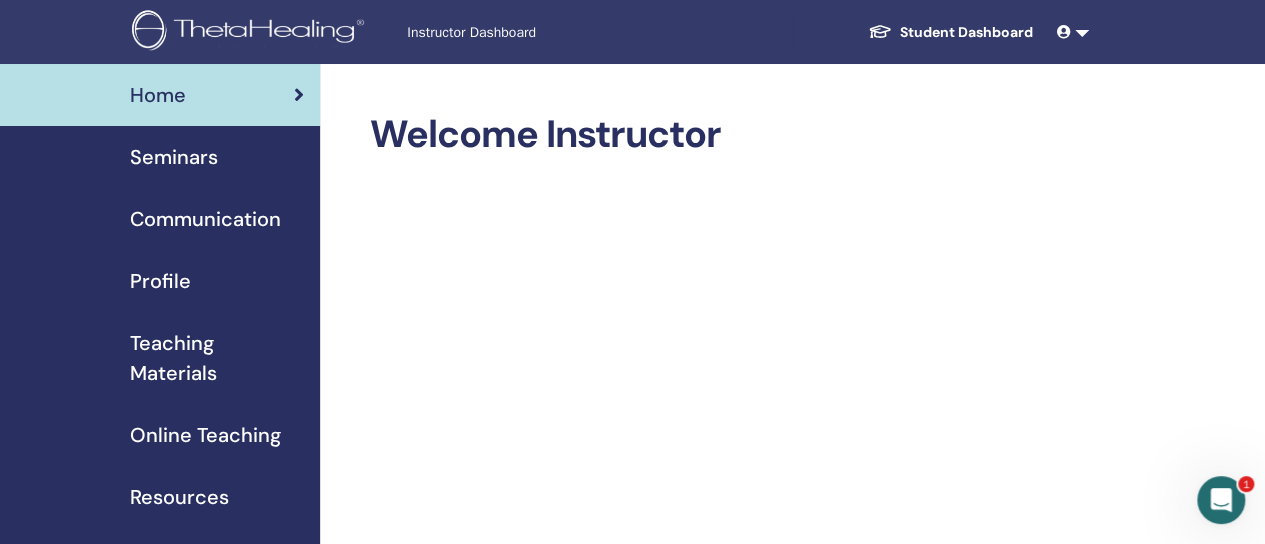 click on "Seminars" at bounding box center (174, 157) 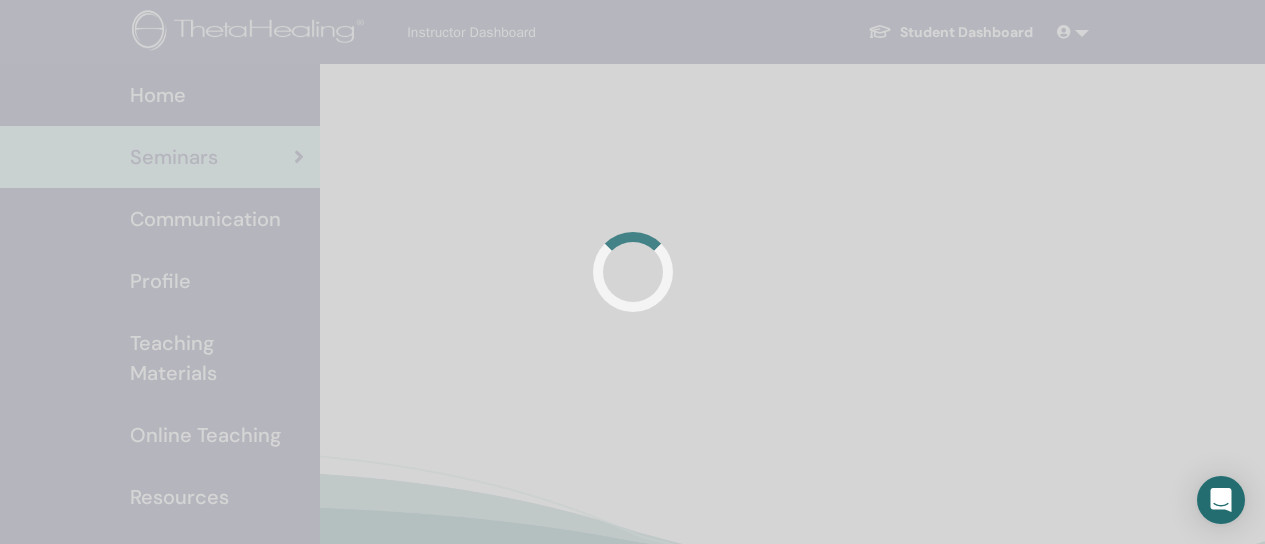 scroll, scrollTop: 0, scrollLeft: 0, axis: both 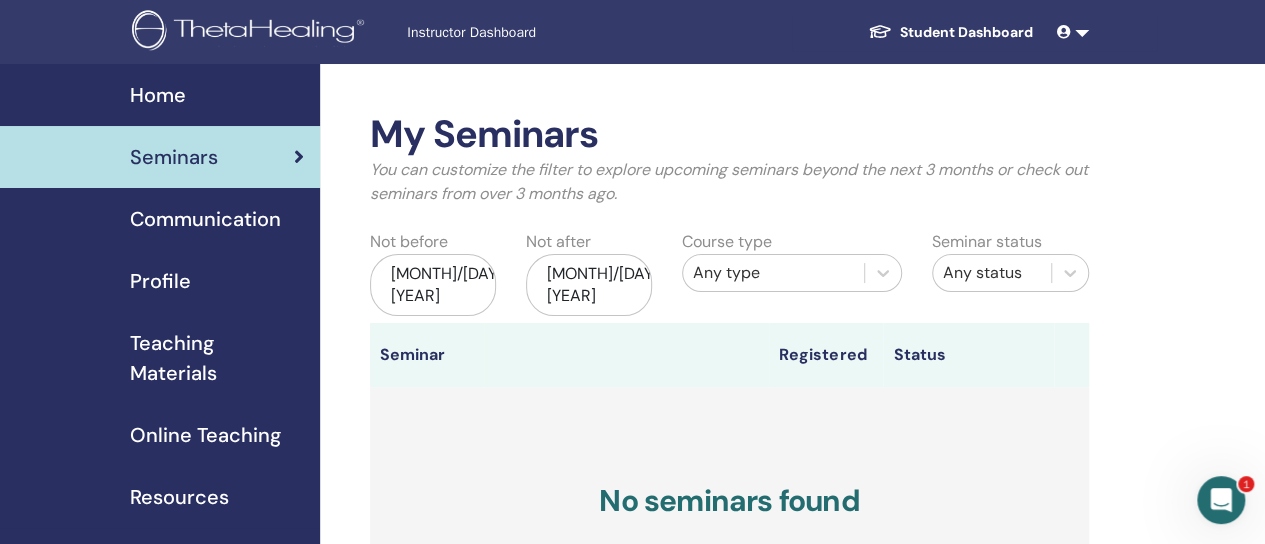 click on "Student Dashboard" at bounding box center (950, 32) 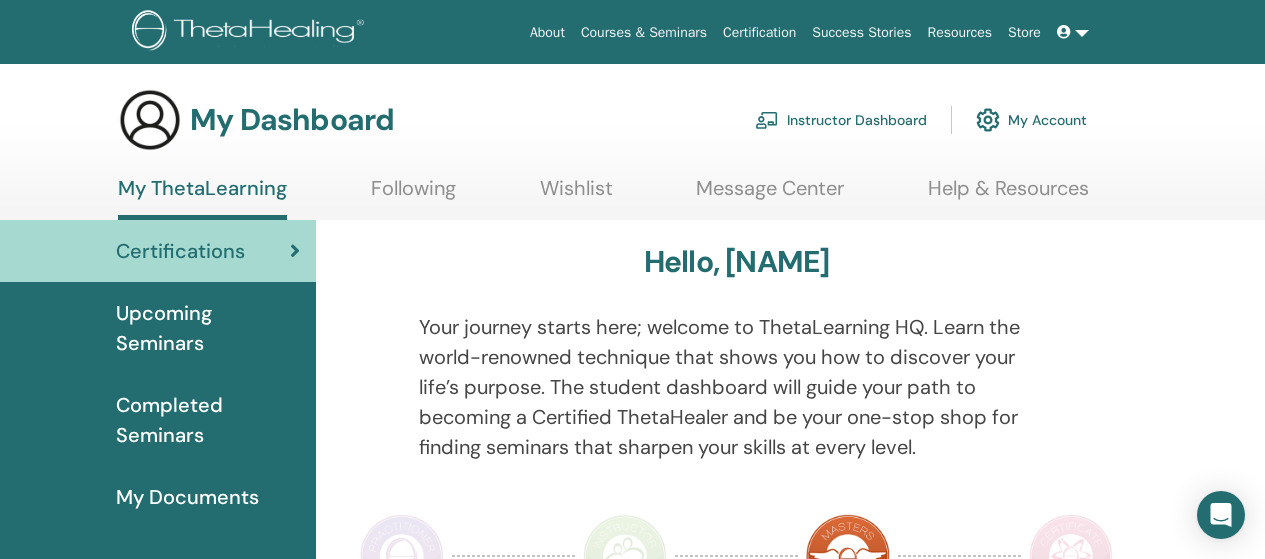 scroll, scrollTop: 0, scrollLeft: 0, axis: both 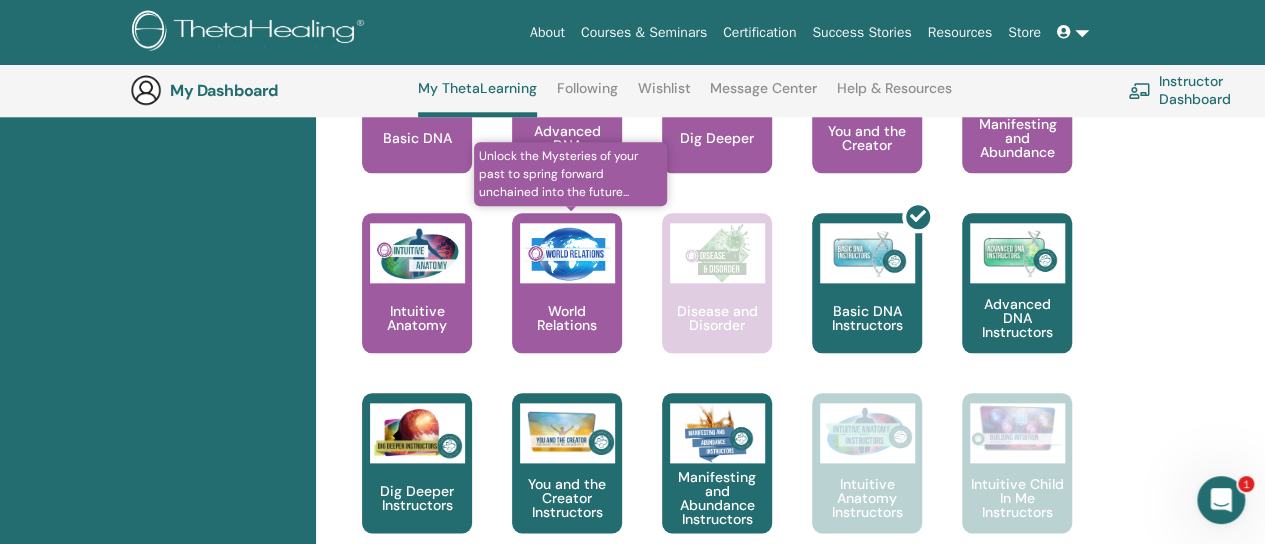 click on "World Relations" at bounding box center (567, 283) 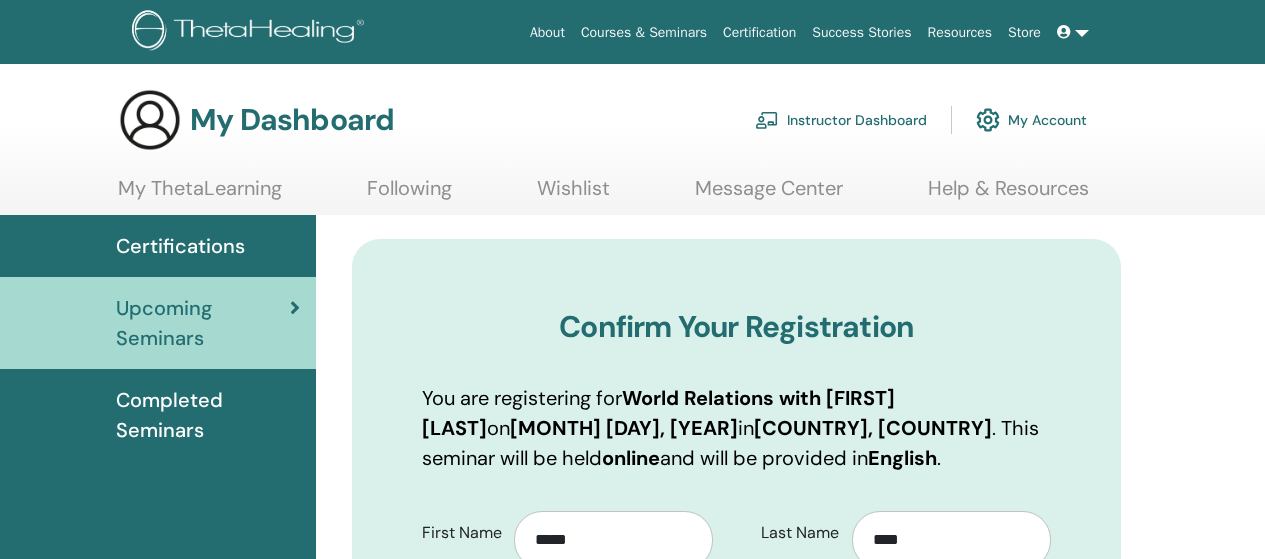 scroll, scrollTop: 0, scrollLeft: 0, axis: both 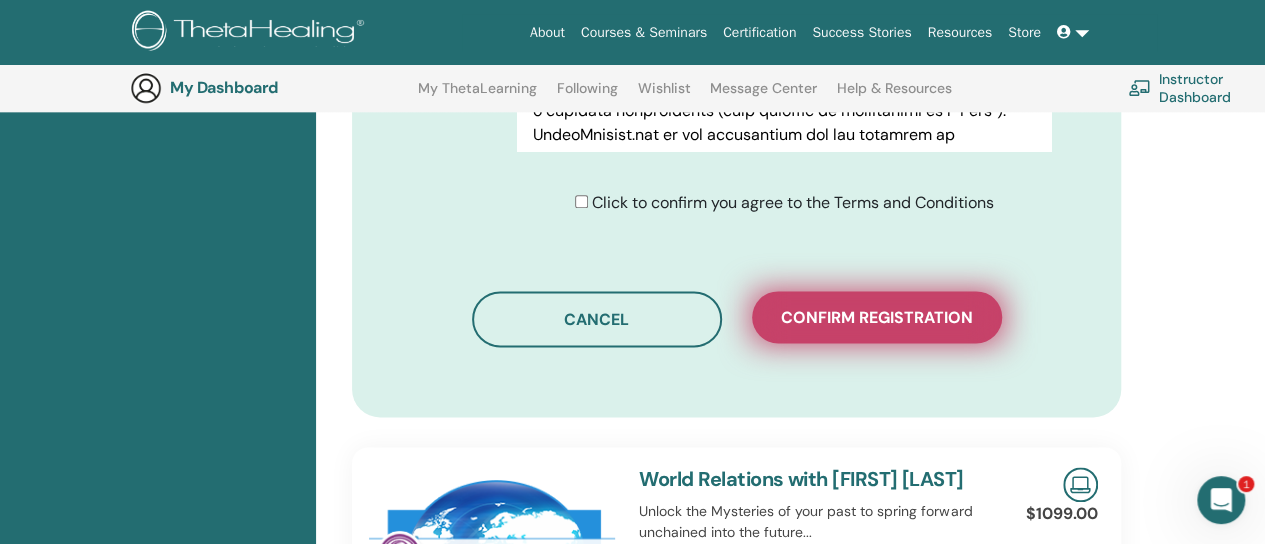 click on "Confirm registration" at bounding box center [877, 317] 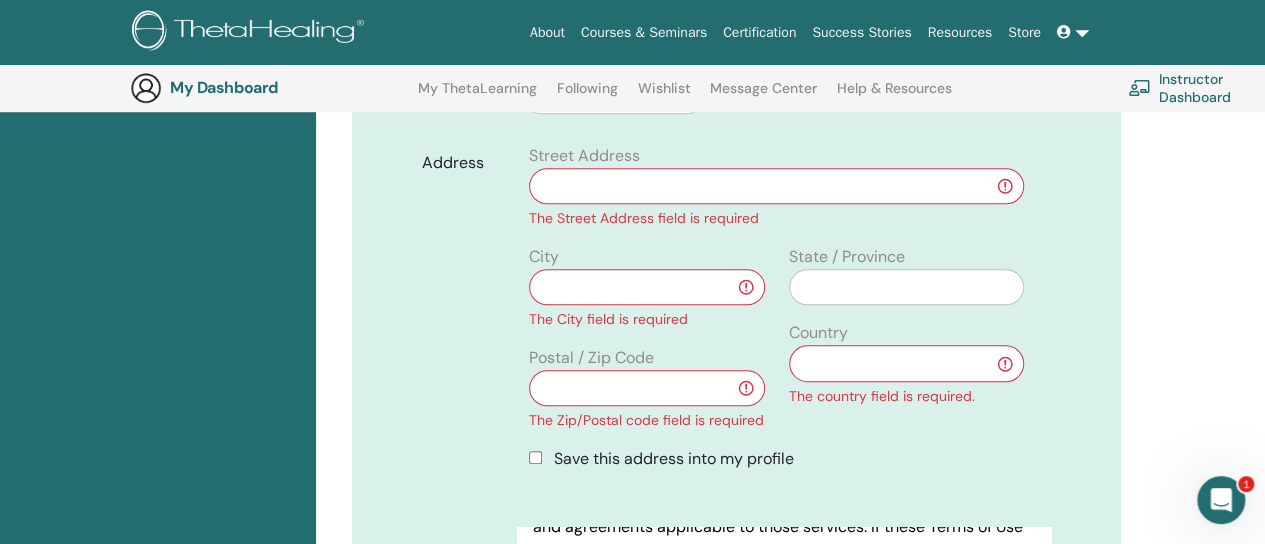 scroll, scrollTop: 723, scrollLeft: 0, axis: vertical 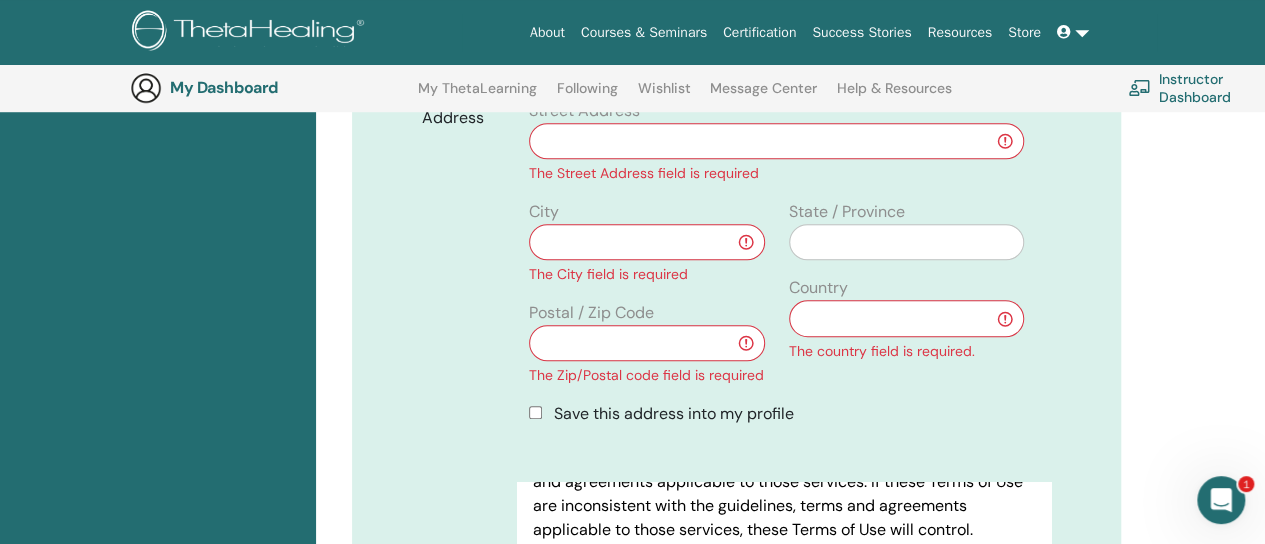 click at bounding box center (776, 141) 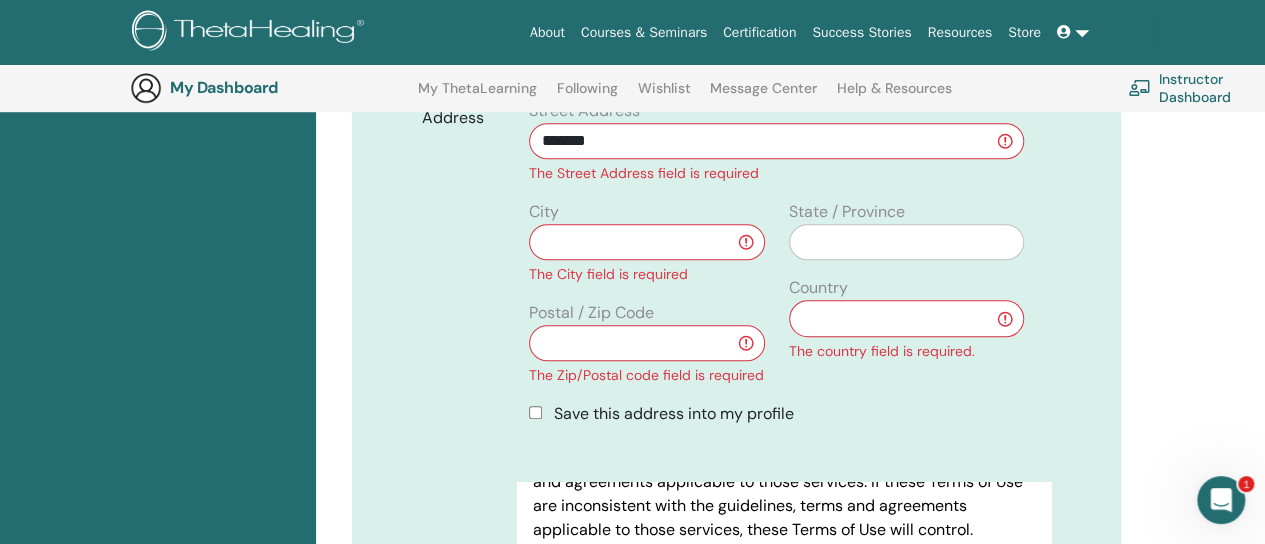 type on "*******" 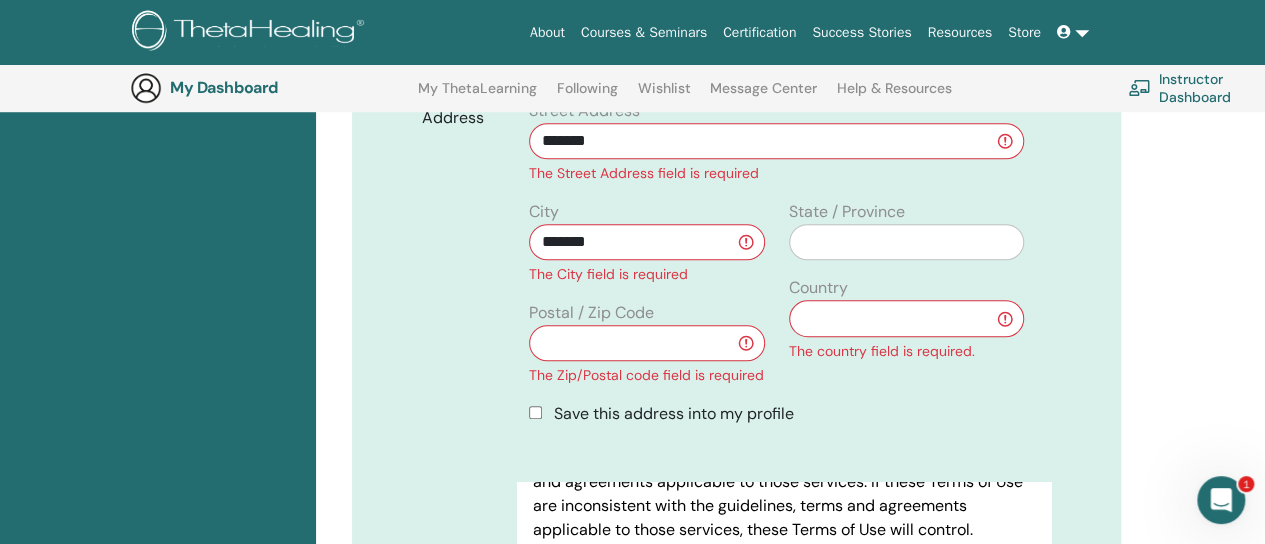 type on "*******" 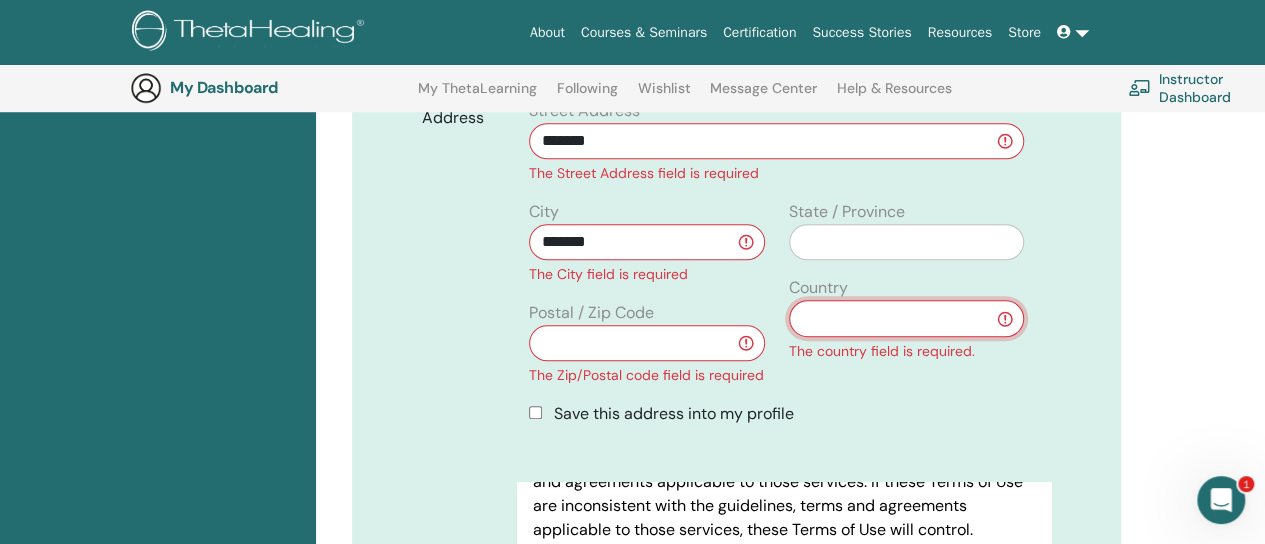 click on "**********" at bounding box center [906, 318] 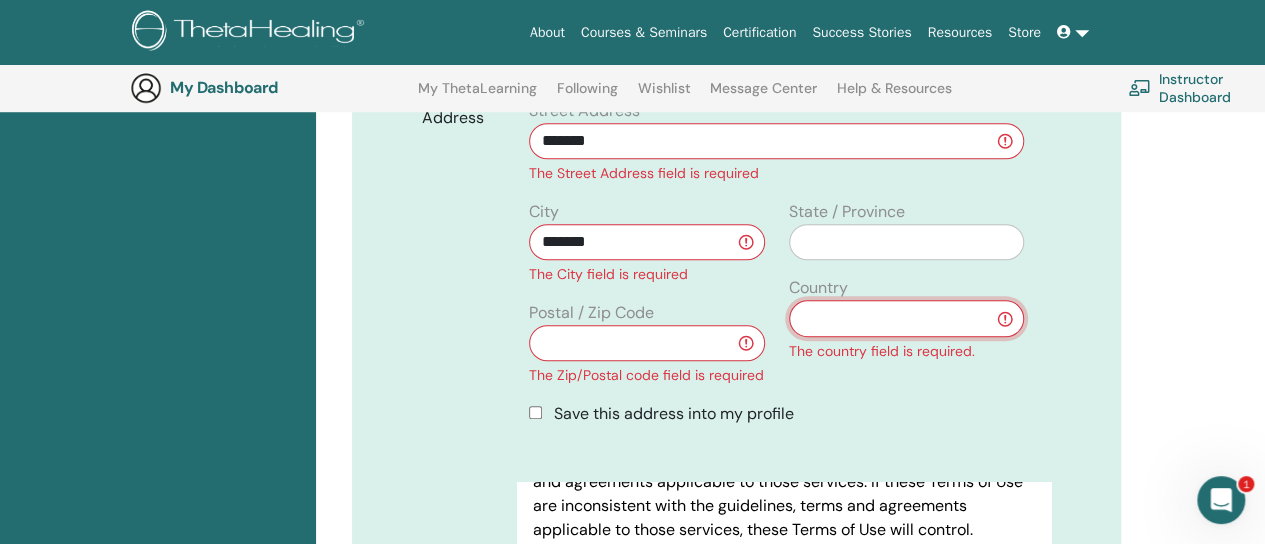 select on "***" 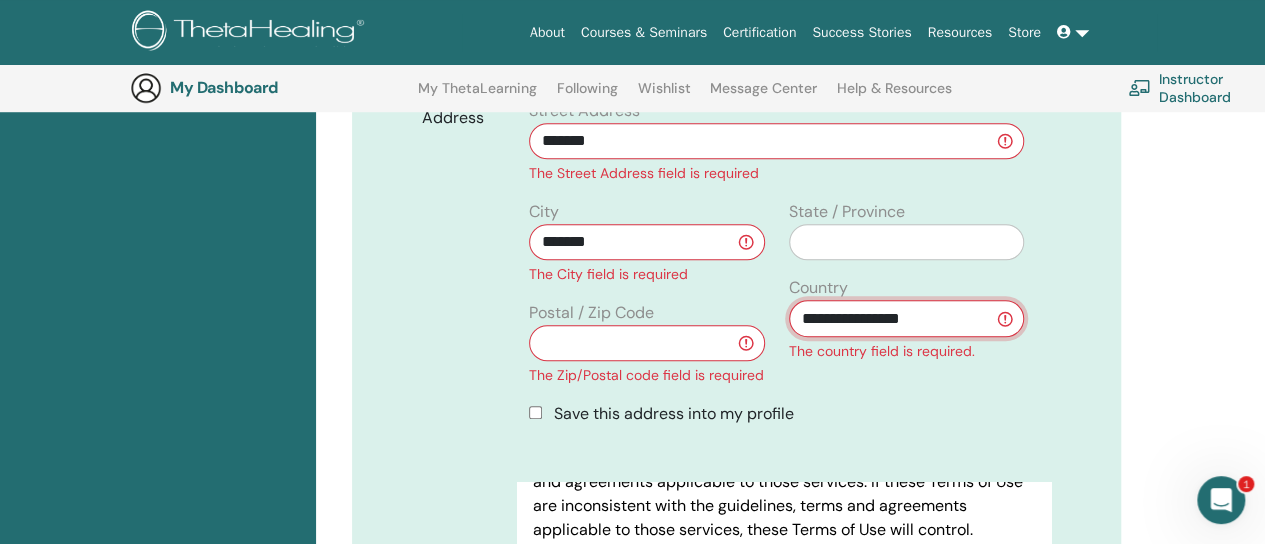 click on "**********" at bounding box center [906, 318] 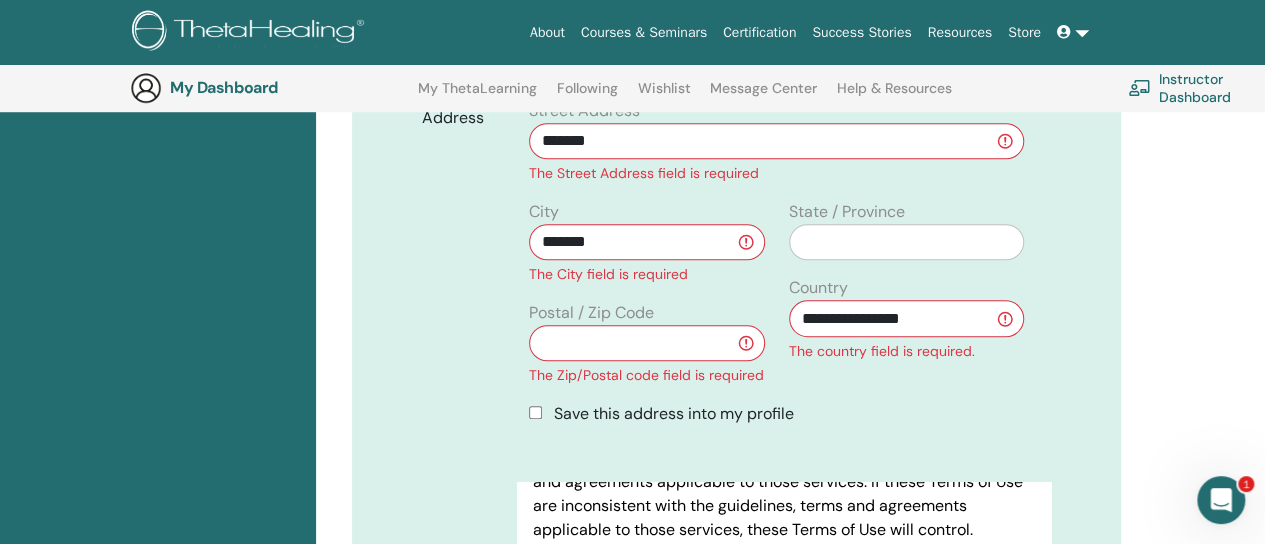 click at bounding box center (646, 343) 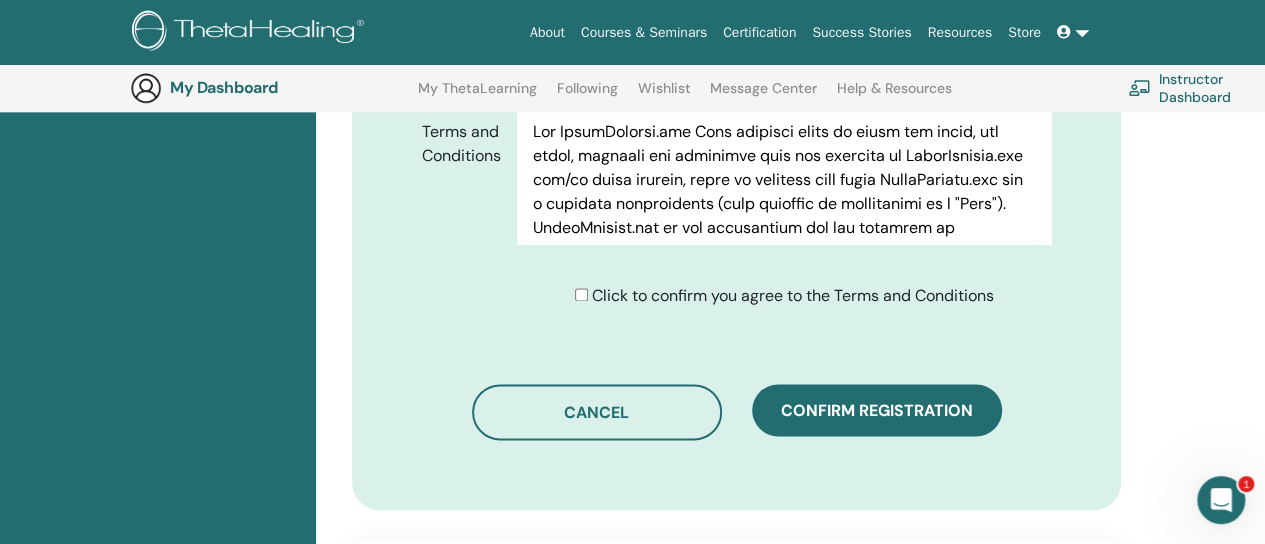 scroll, scrollTop: 1172, scrollLeft: 0, axis: vertical 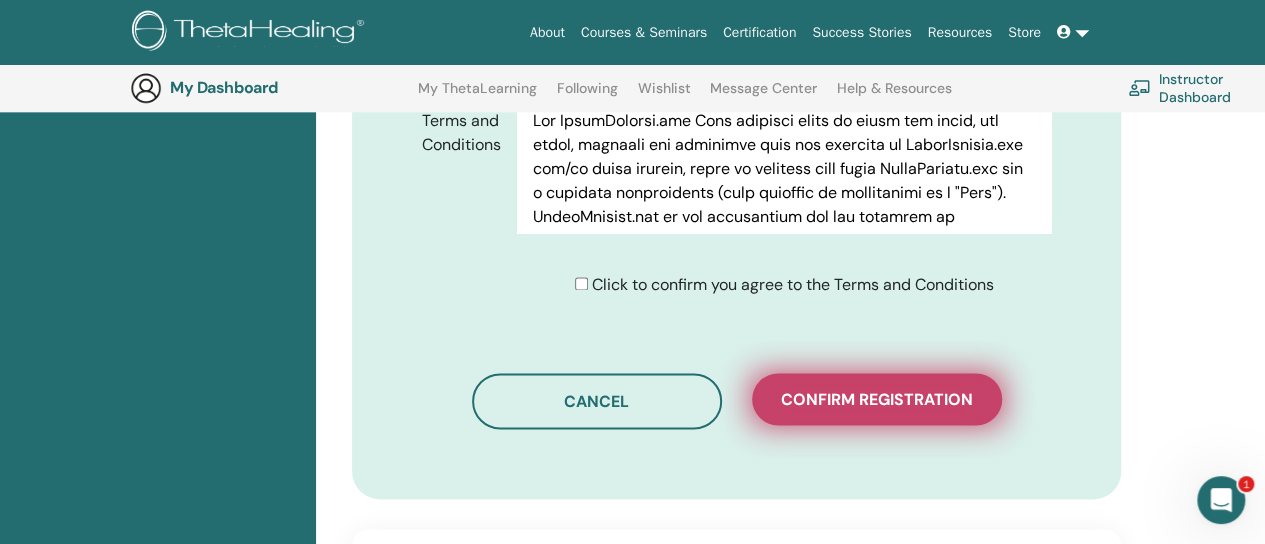 type on "*****" 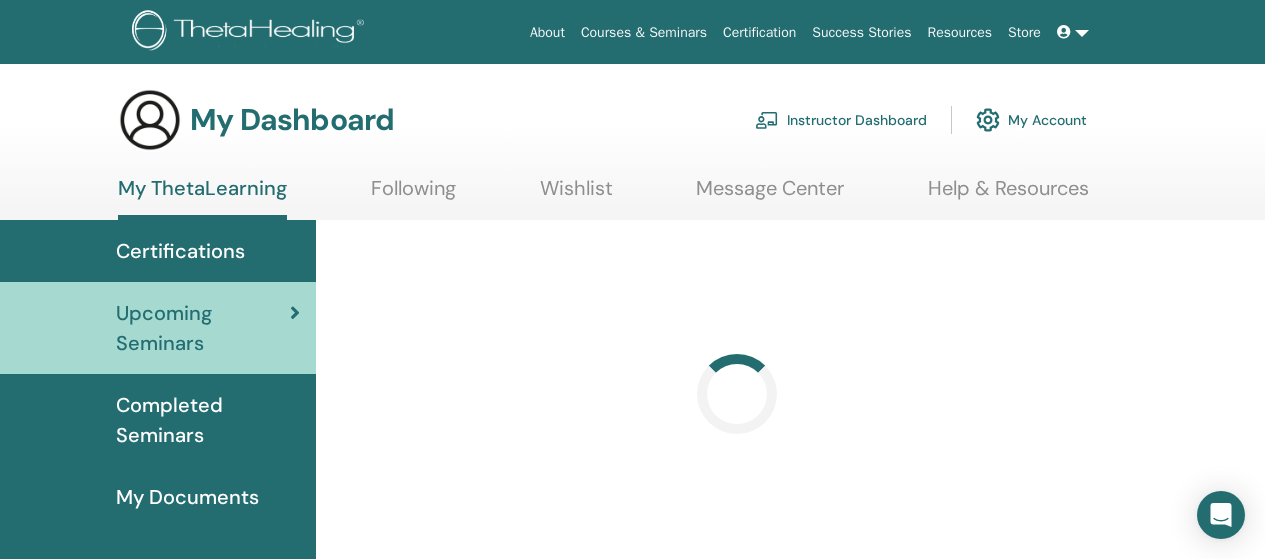 scroll, scrollTop: 0, scrollLeft: 0, axis: both 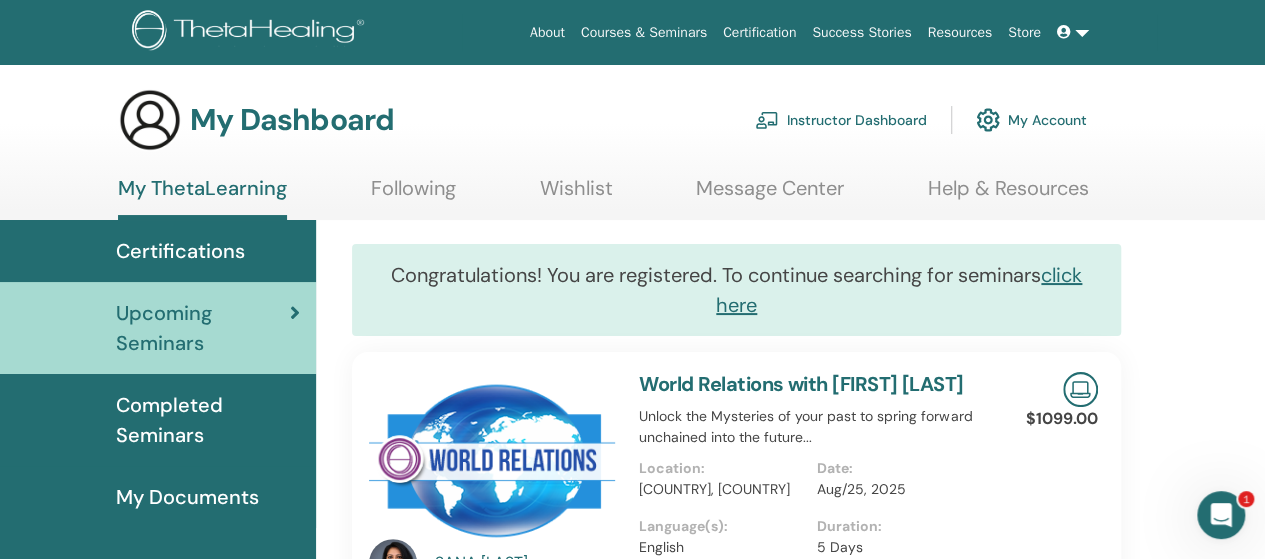 click on "Instructor Dashboard" at bounding box center (841, 120) 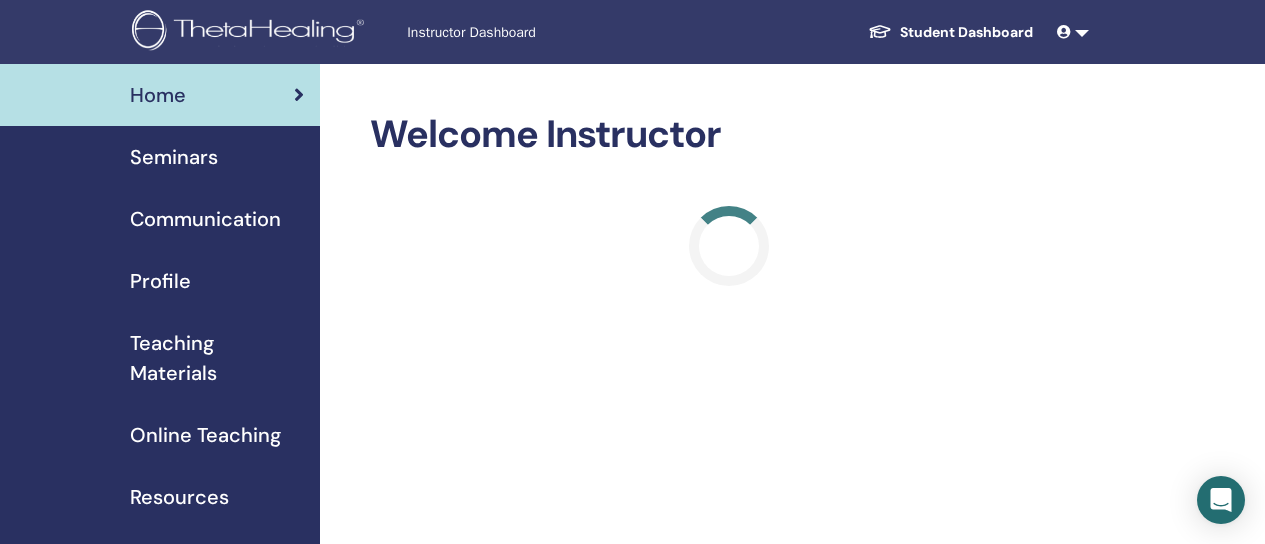 scroll, scrollTop: 0, scrollLeft: 0, axis: both 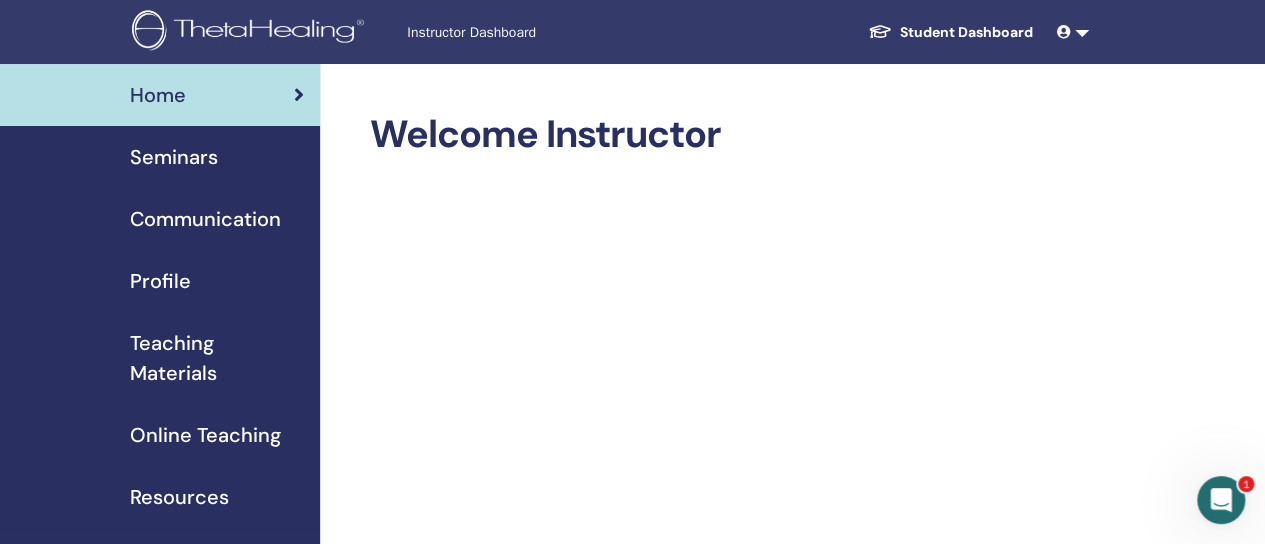 click on "Seminars" at bounding box center (174, 157) 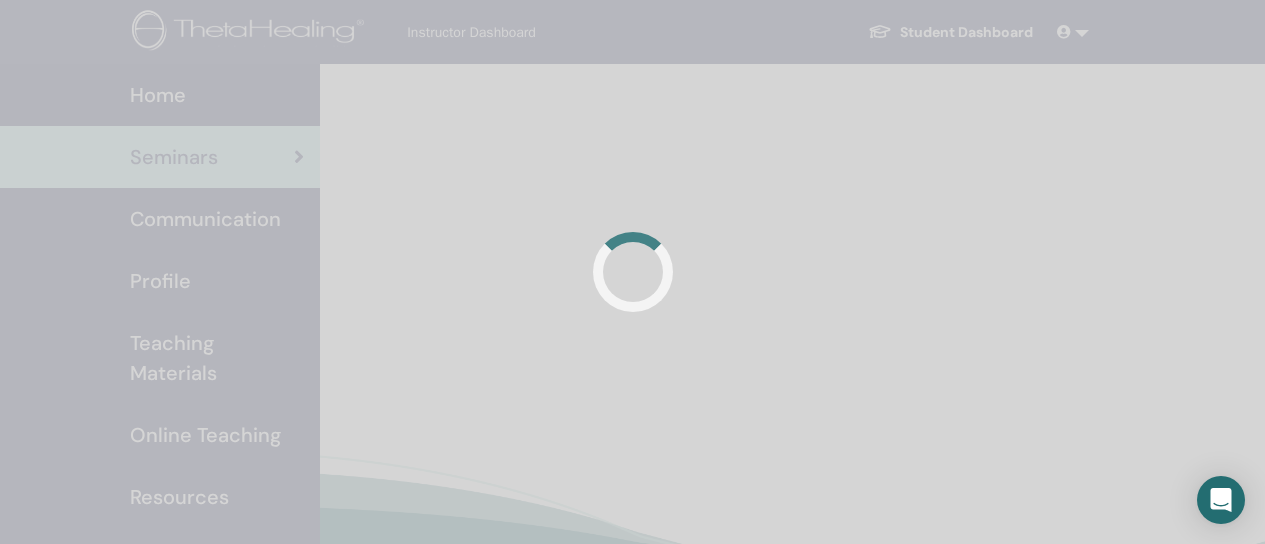 scroll, scrollTop: 0, scrollLeft: 0, axis: both 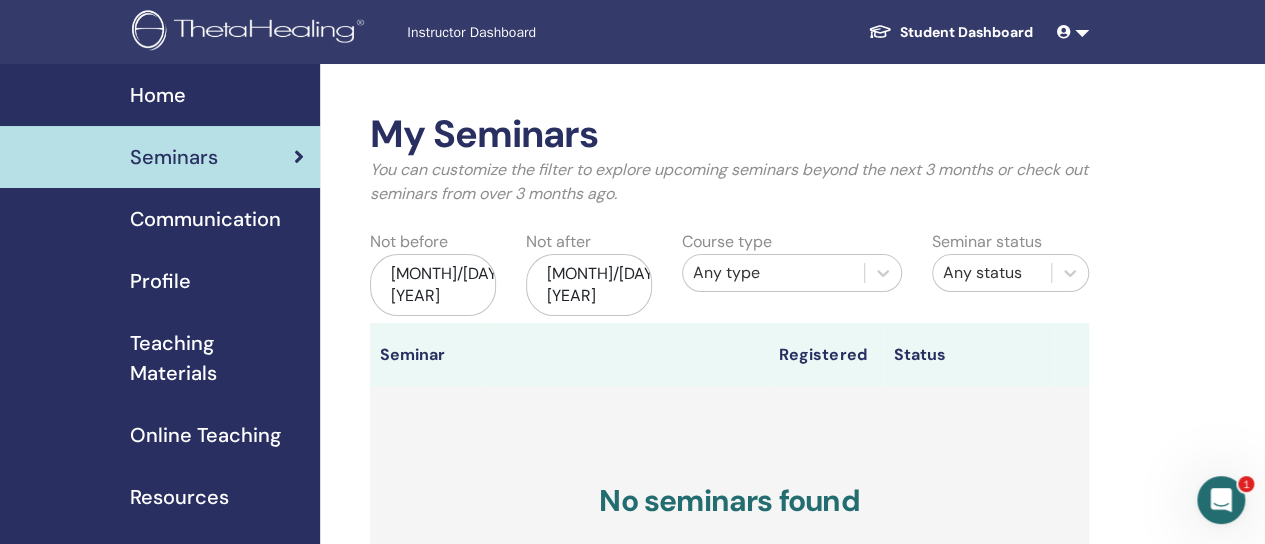 click on "Student Dashboard" at bounding box center [950, 32] 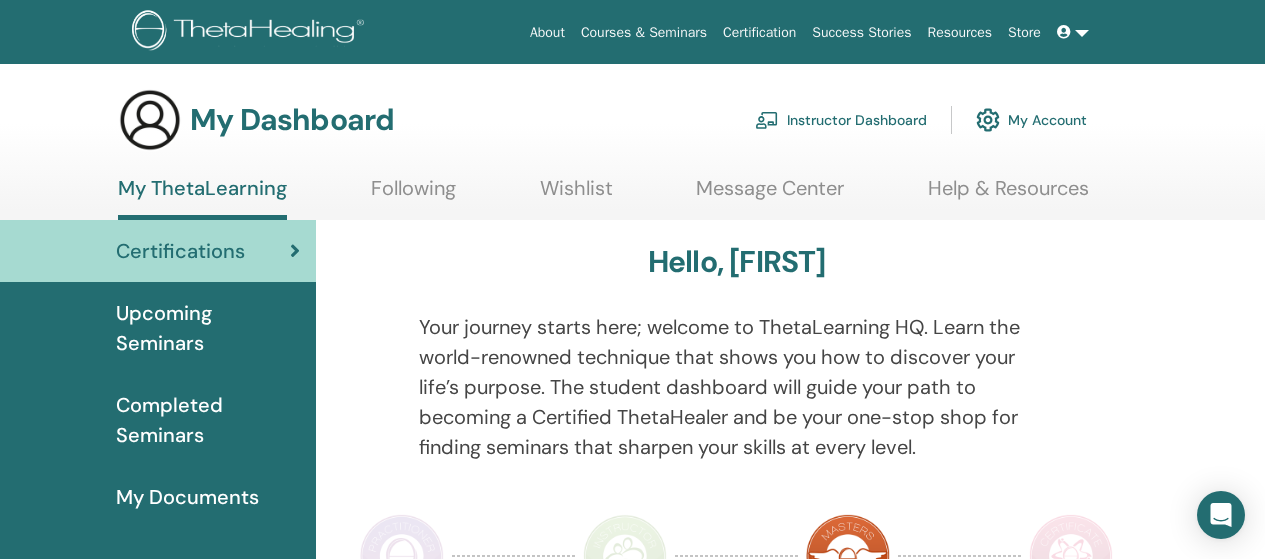 scroll, scrollTop: 0, scrollLeft: 0, axis: both 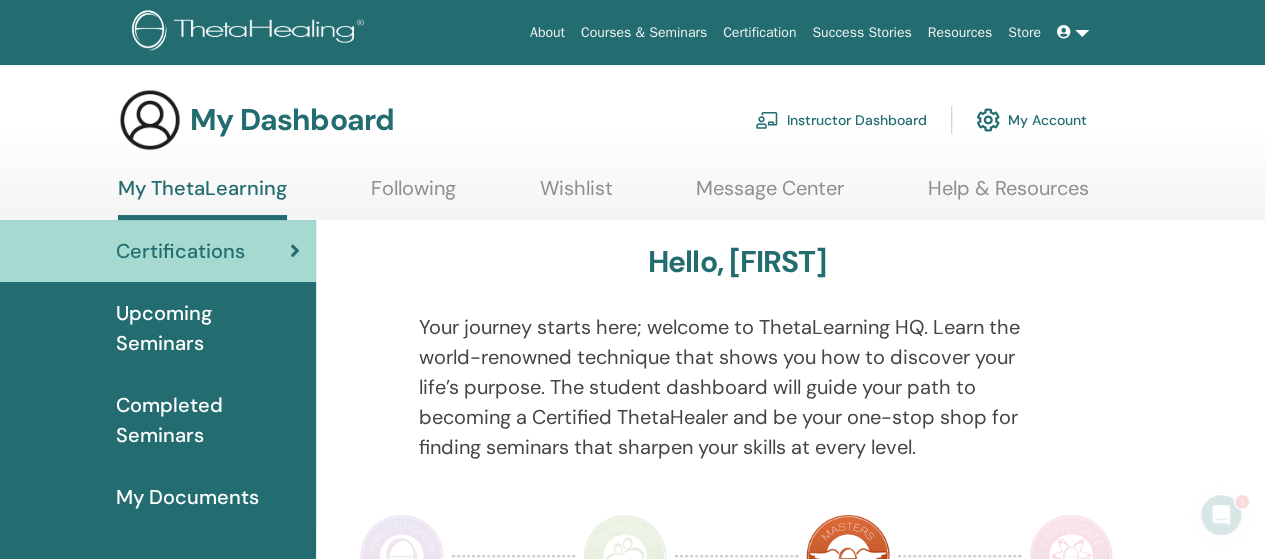 click on "Upcoming Seminars" at bounding box center (208, 328) 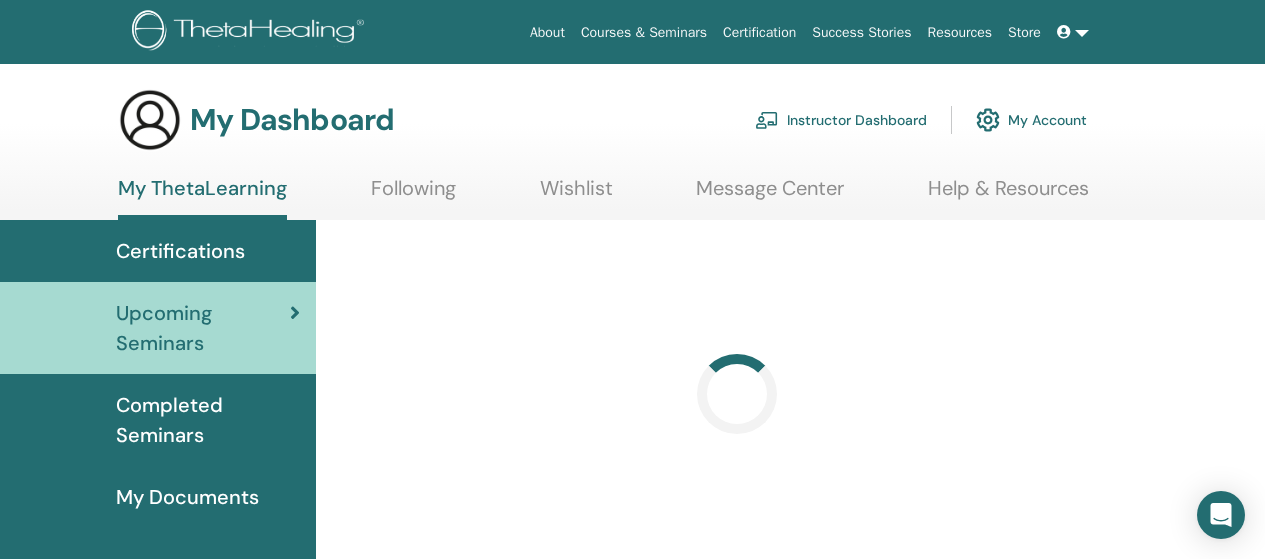 scroll, scrollTop: 0, scrollLeft: 0, axis: both 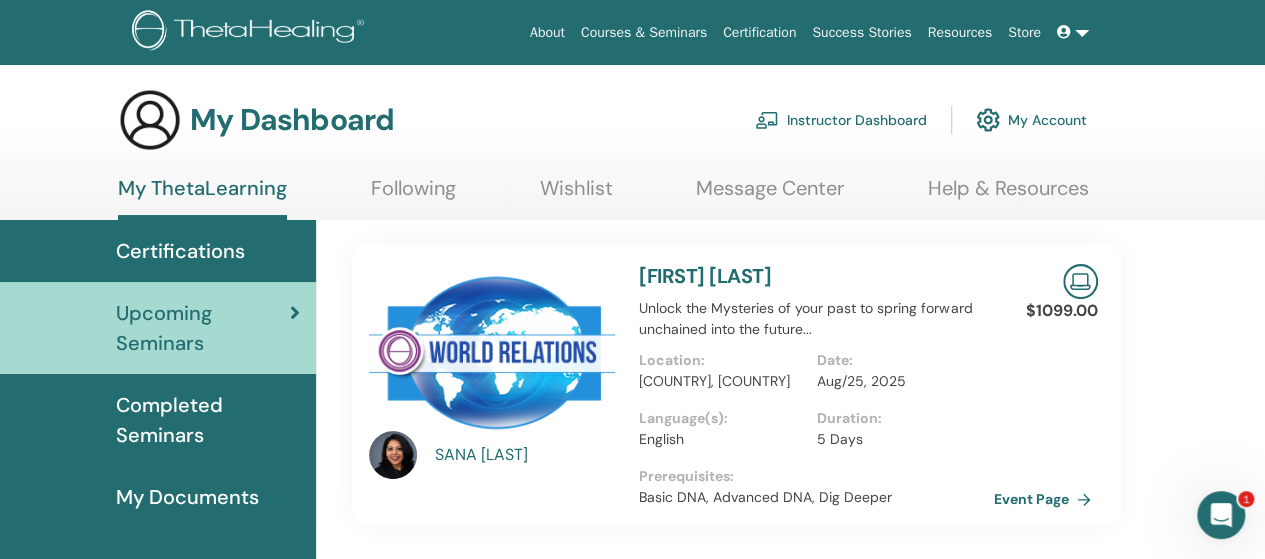 click at bounding box center (1066, 32) 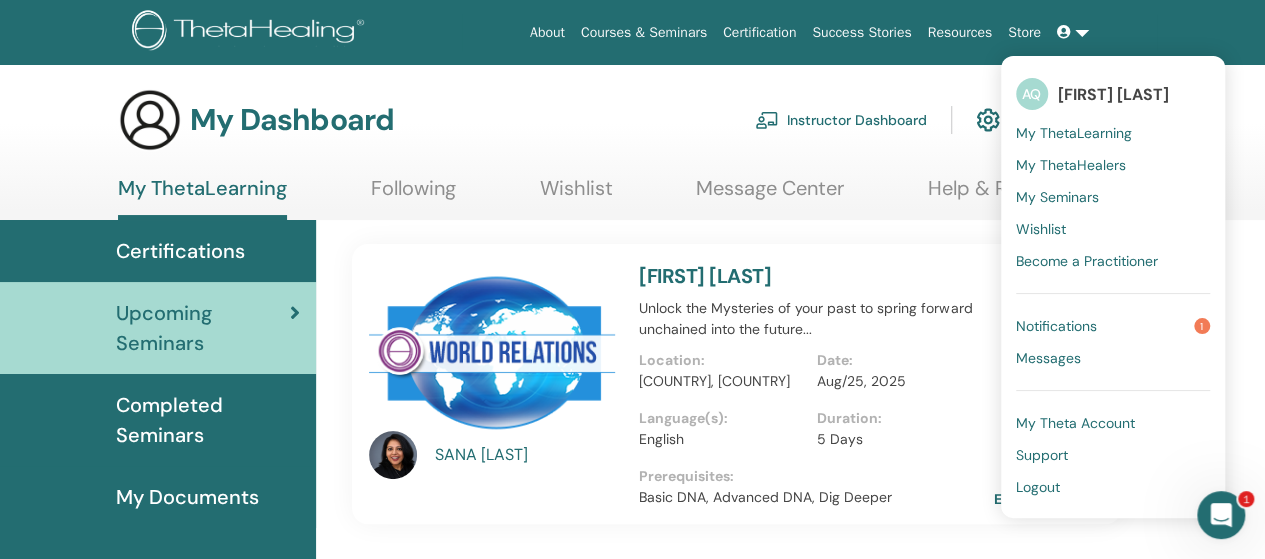 click on "Notifications" at bounding box center [1056, 326] 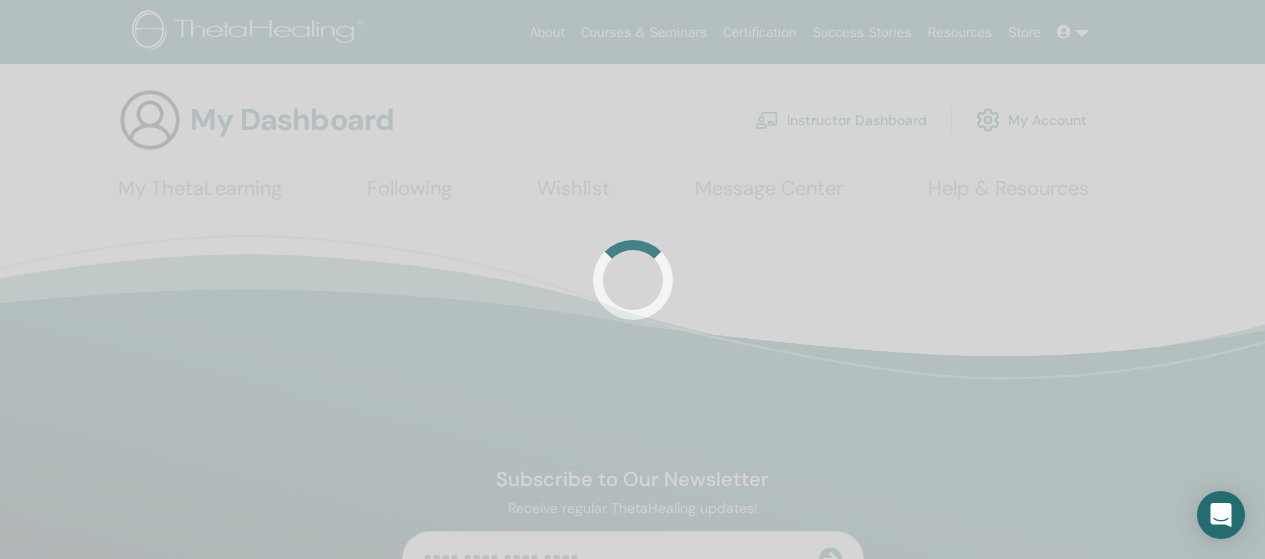 scroll, scrollTop: 0, scrollLeft: 0, axis: both 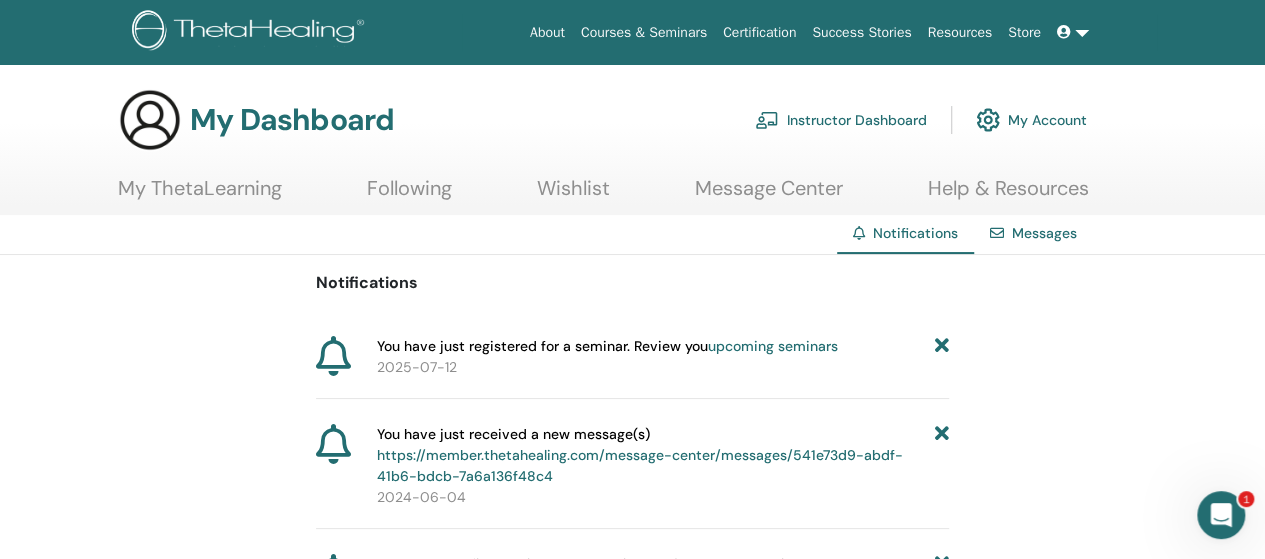 click at bounding box center (1064, 32) 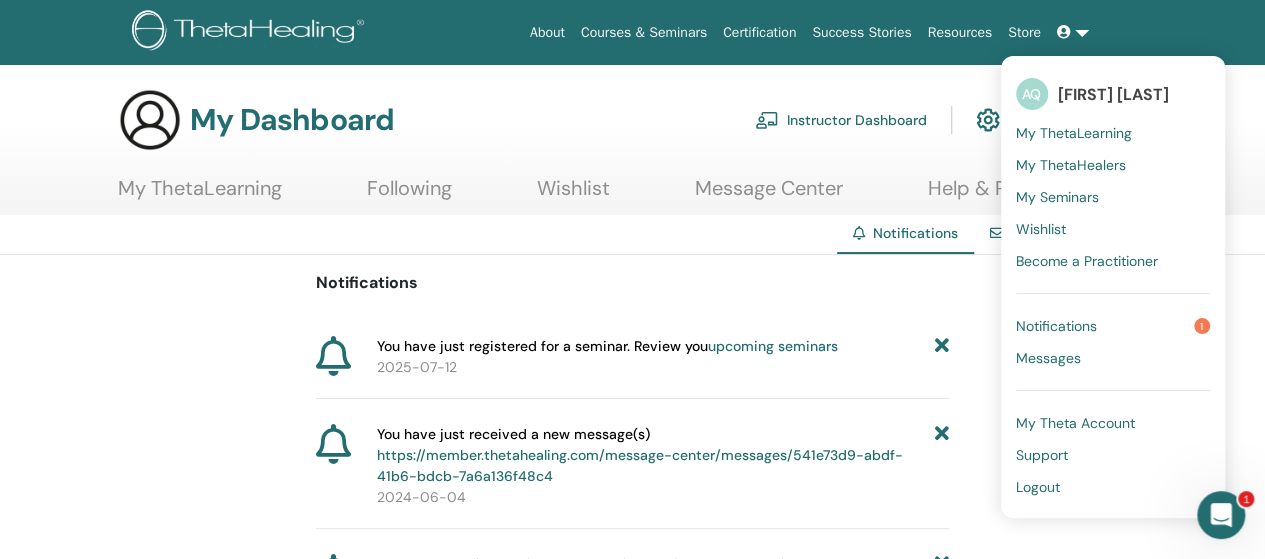 click on "Logout" at bounding box center [1038, 487] 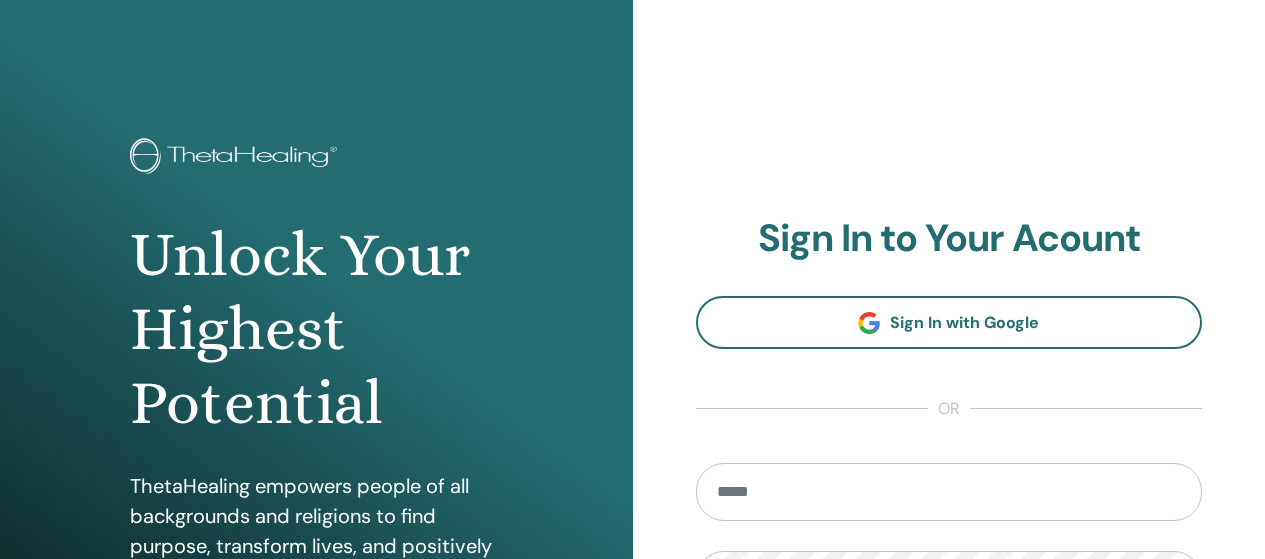scroll, scrollTop: 0, scrollLeft: 0, axis: both 